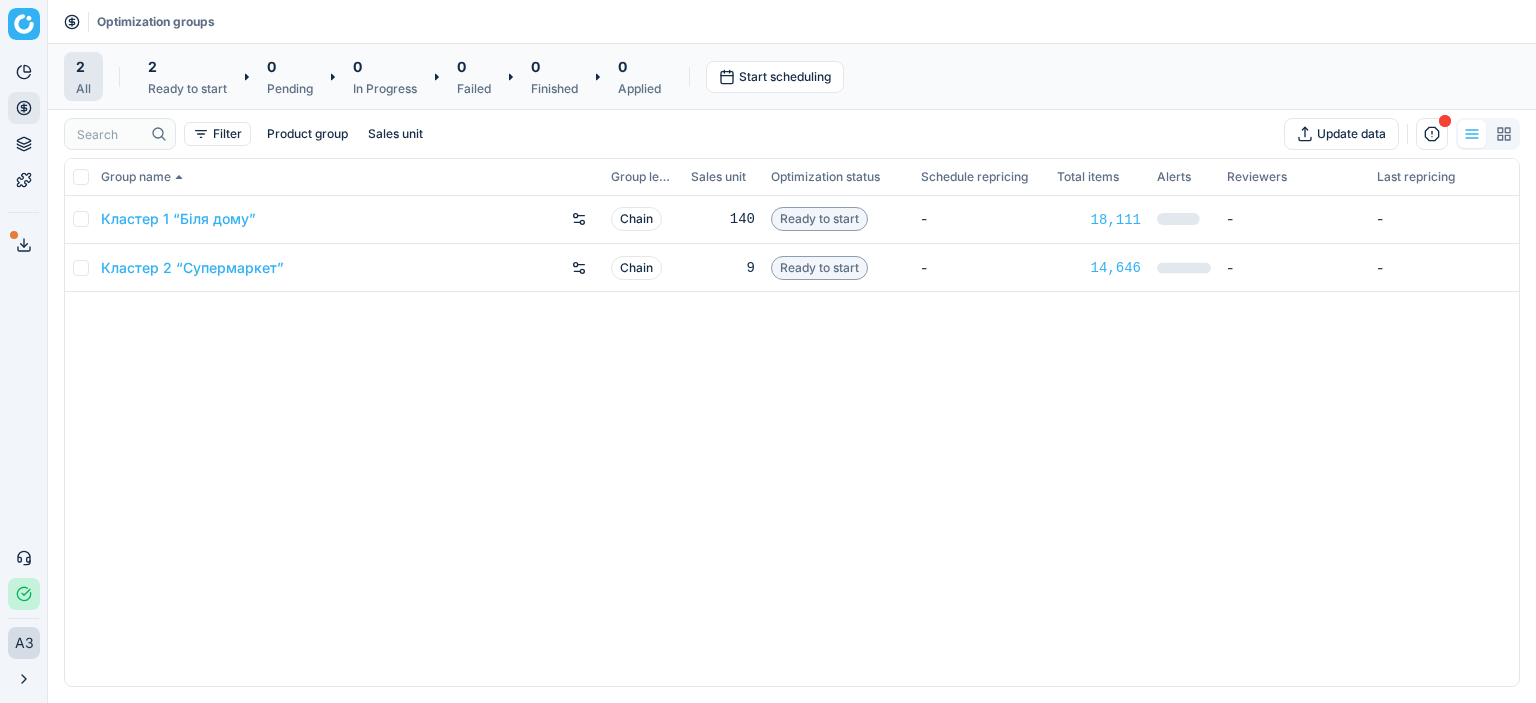 scroll, scrollTop: 0, scrollLeft: 0, axis: both 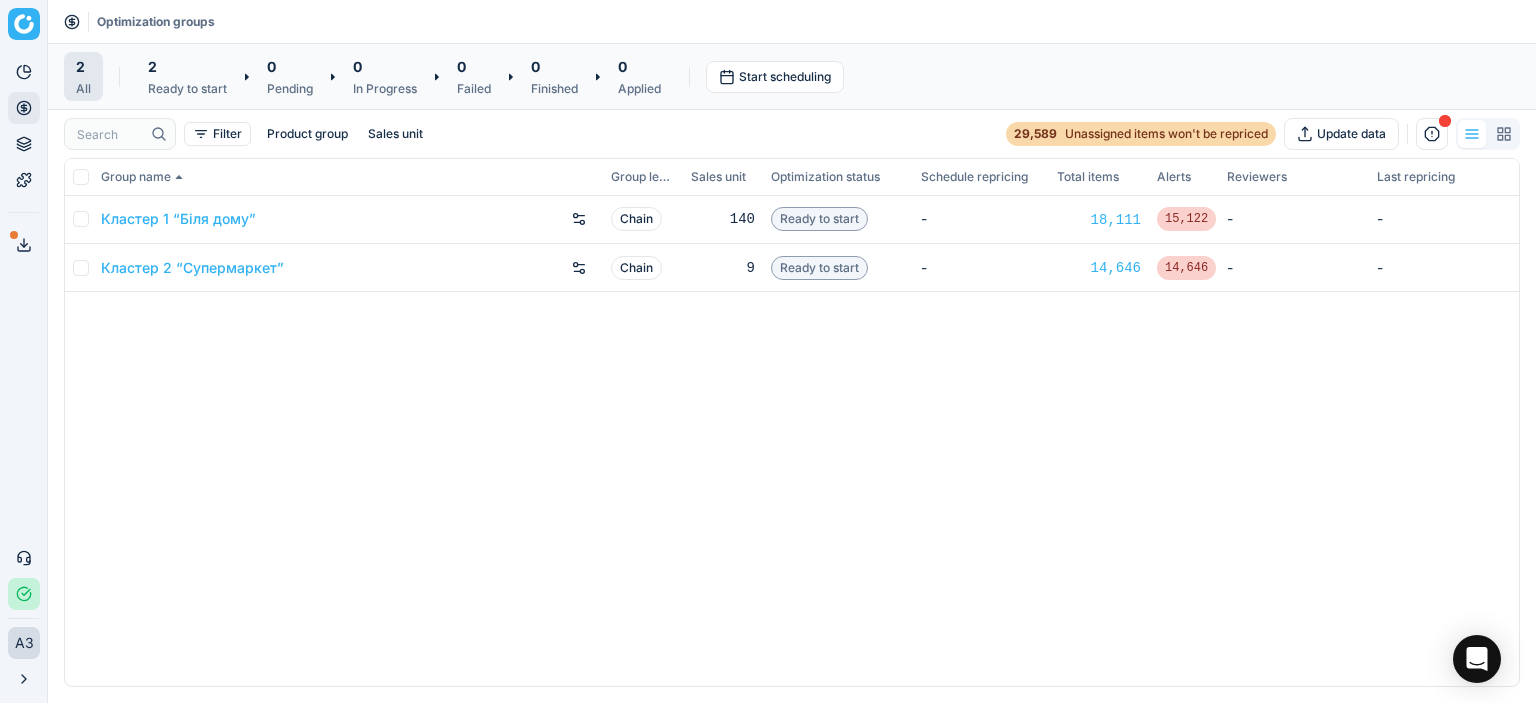 click on "Кластер 1 “Біля дому” Chain 140 Ready to start - 18,111 15,122 - - Кластер 2 “Супермаркет” Chain 9 Ready to start - 14,646 14,646 - -" at bounding box center (792, 441) 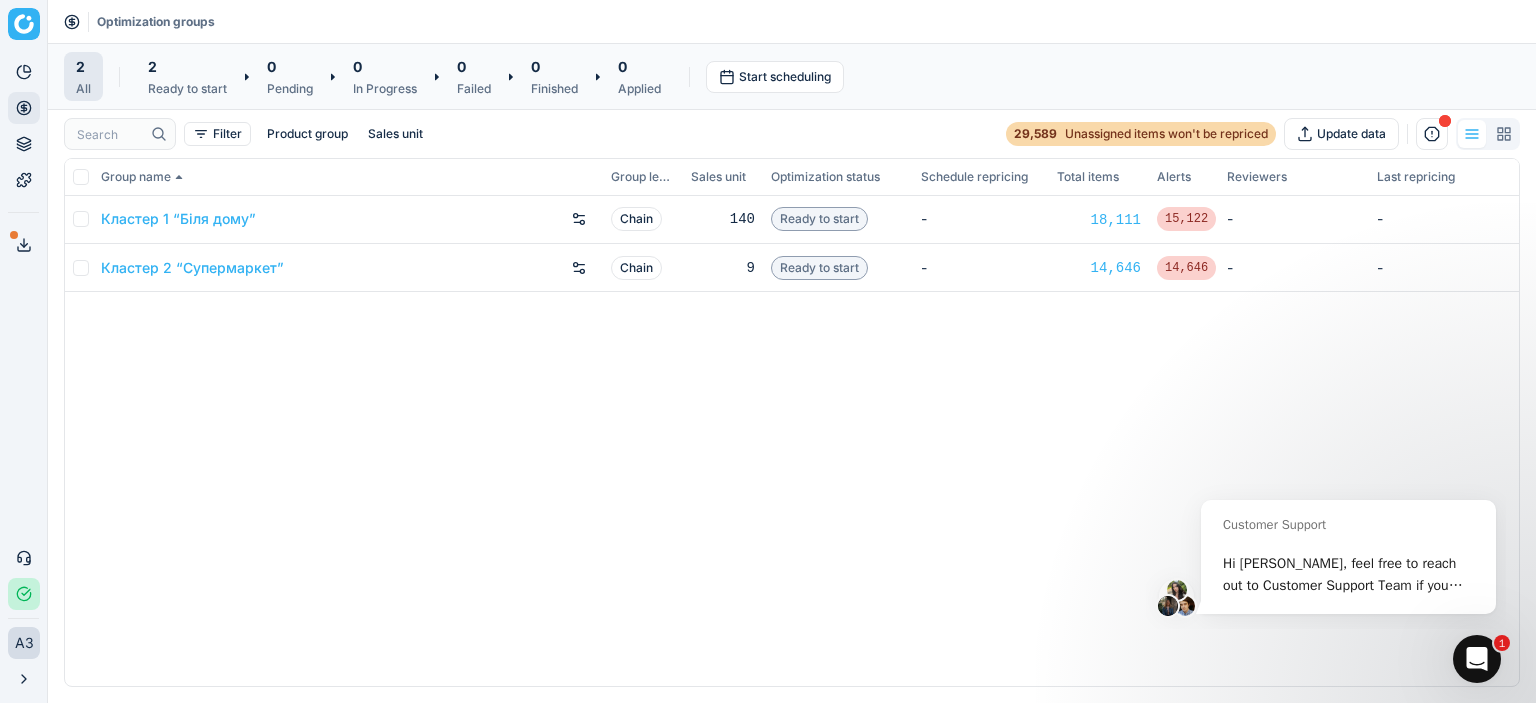 scroll, scrollTop: 0, scrollLeft: 0, axis: both 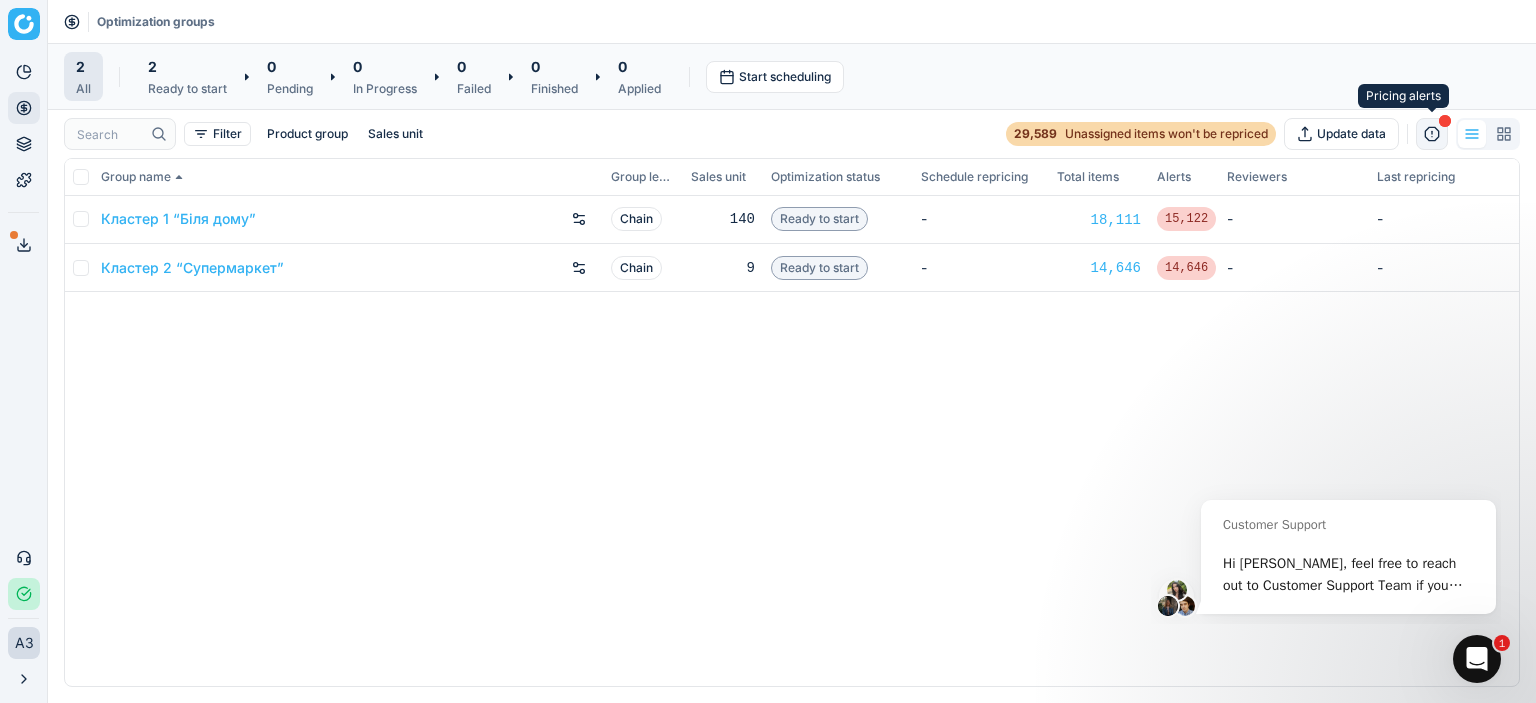click 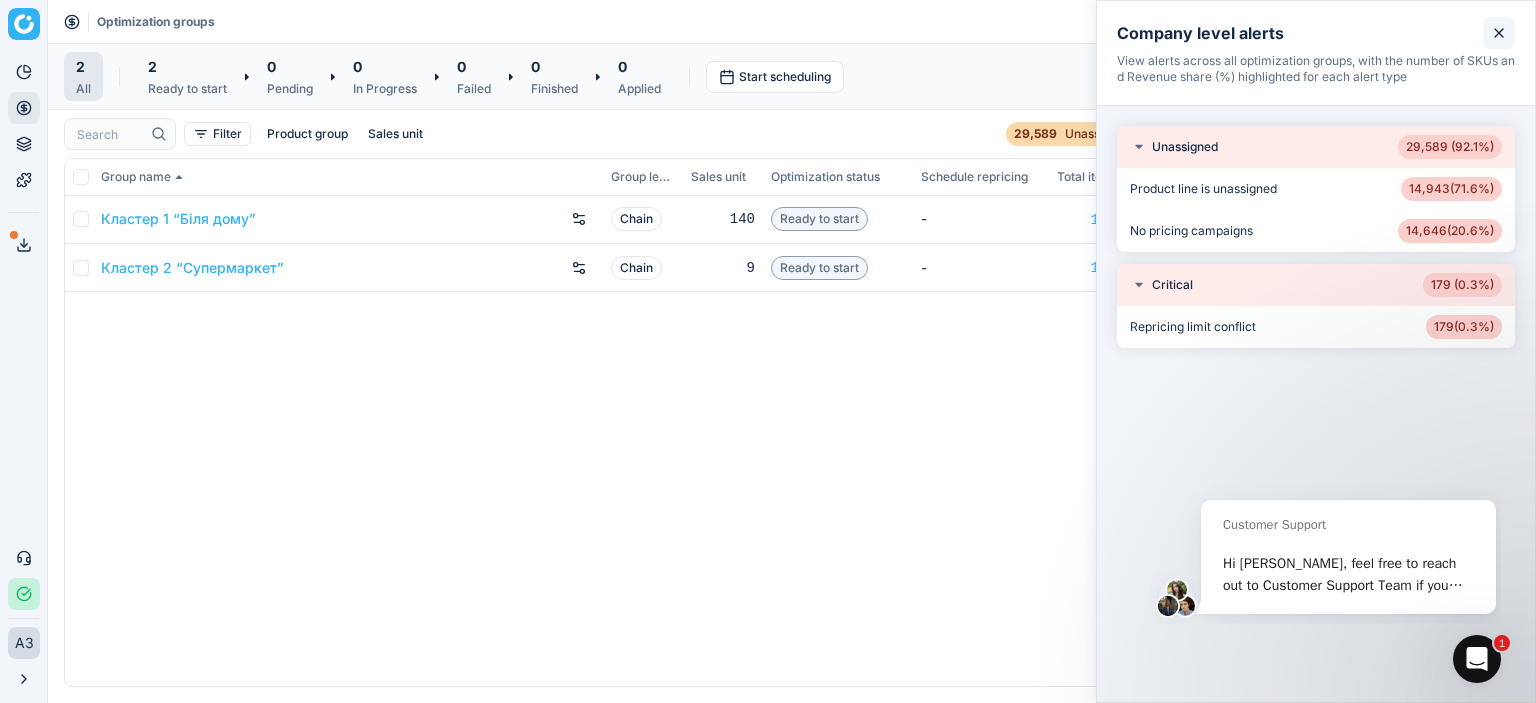 click 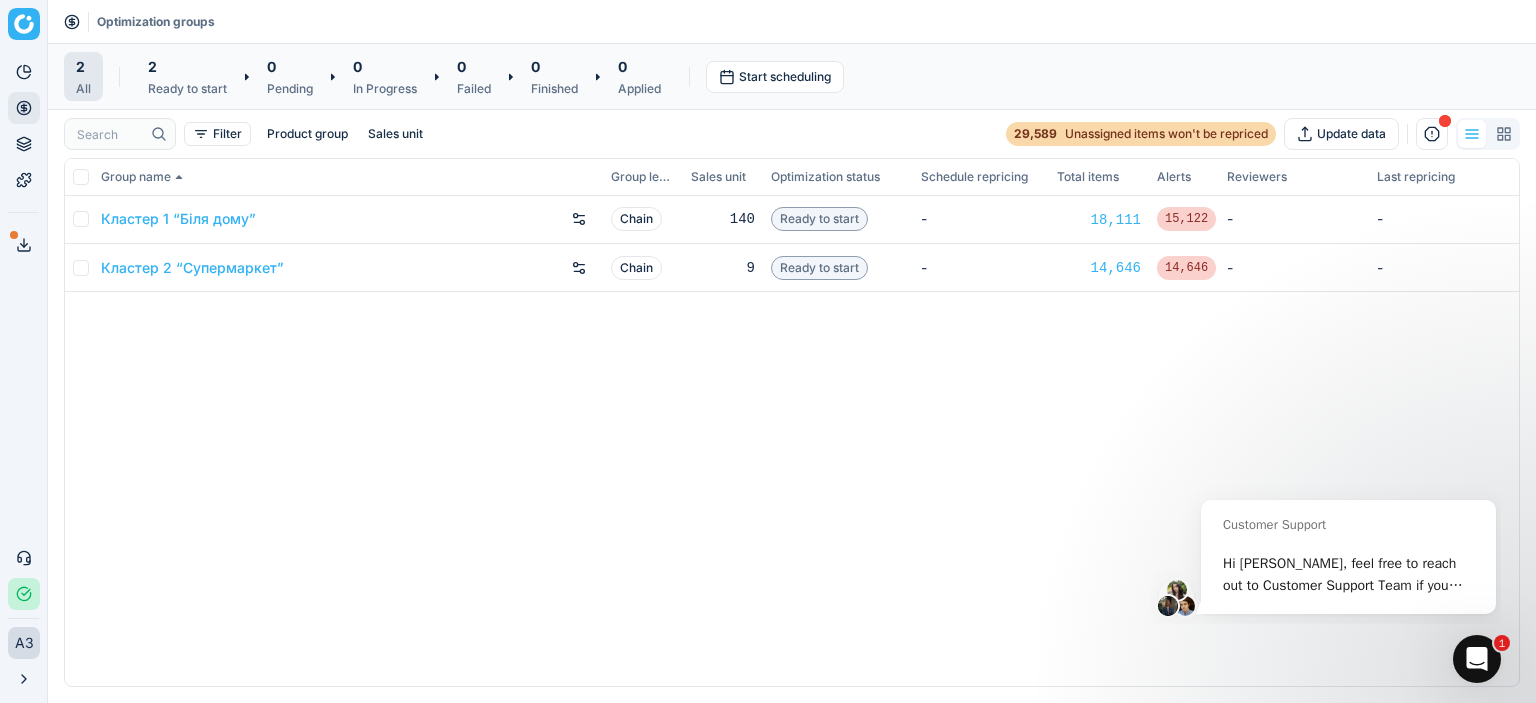 click on "Optimization groups" at bounding box center (792, 22) 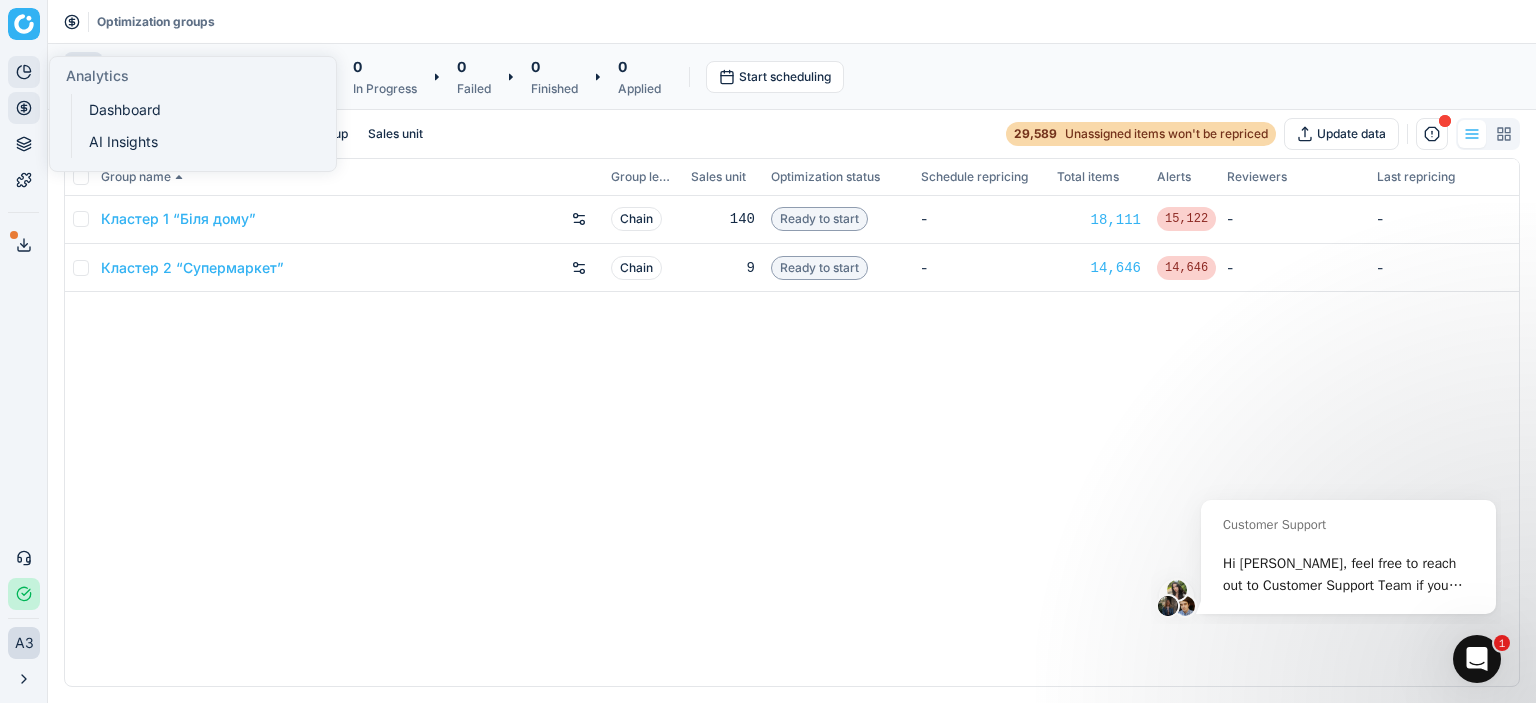 click 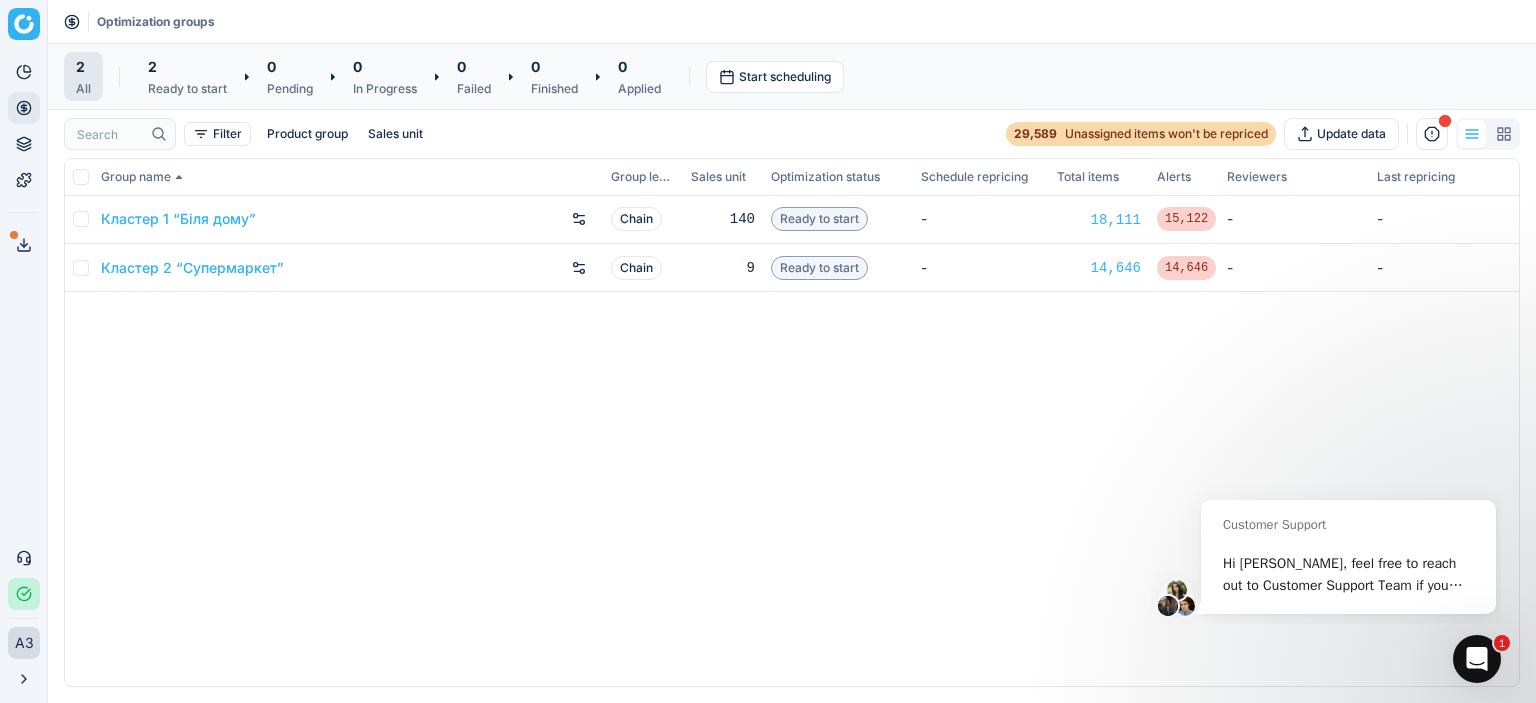 click on "Кластер 1 “Біля дому” Chain 140 Ready to start - 18,111 15,122 - - Кластер 2 “Супермаркет” Chain 9 Ready to start - 14,646 14,646 - -" at bounding box center [792, 441] 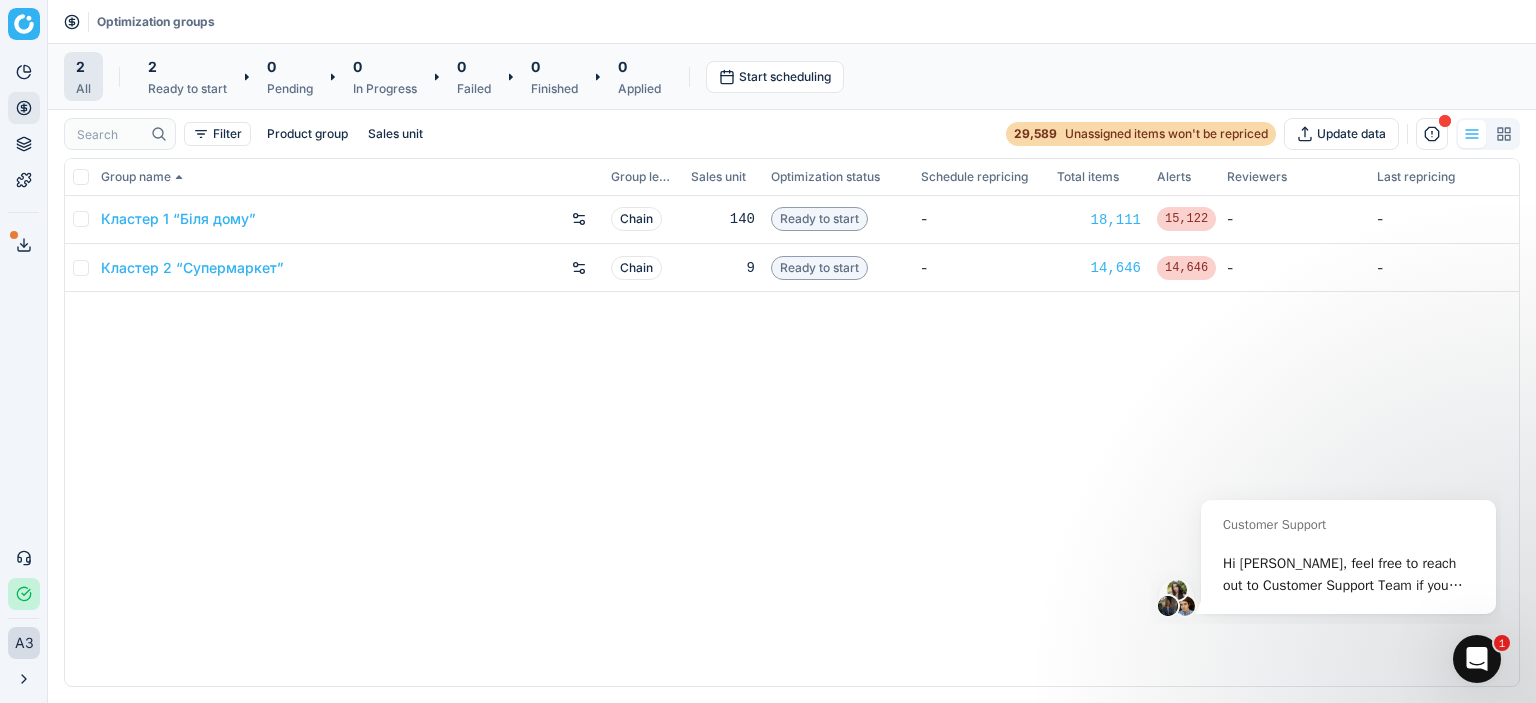 click 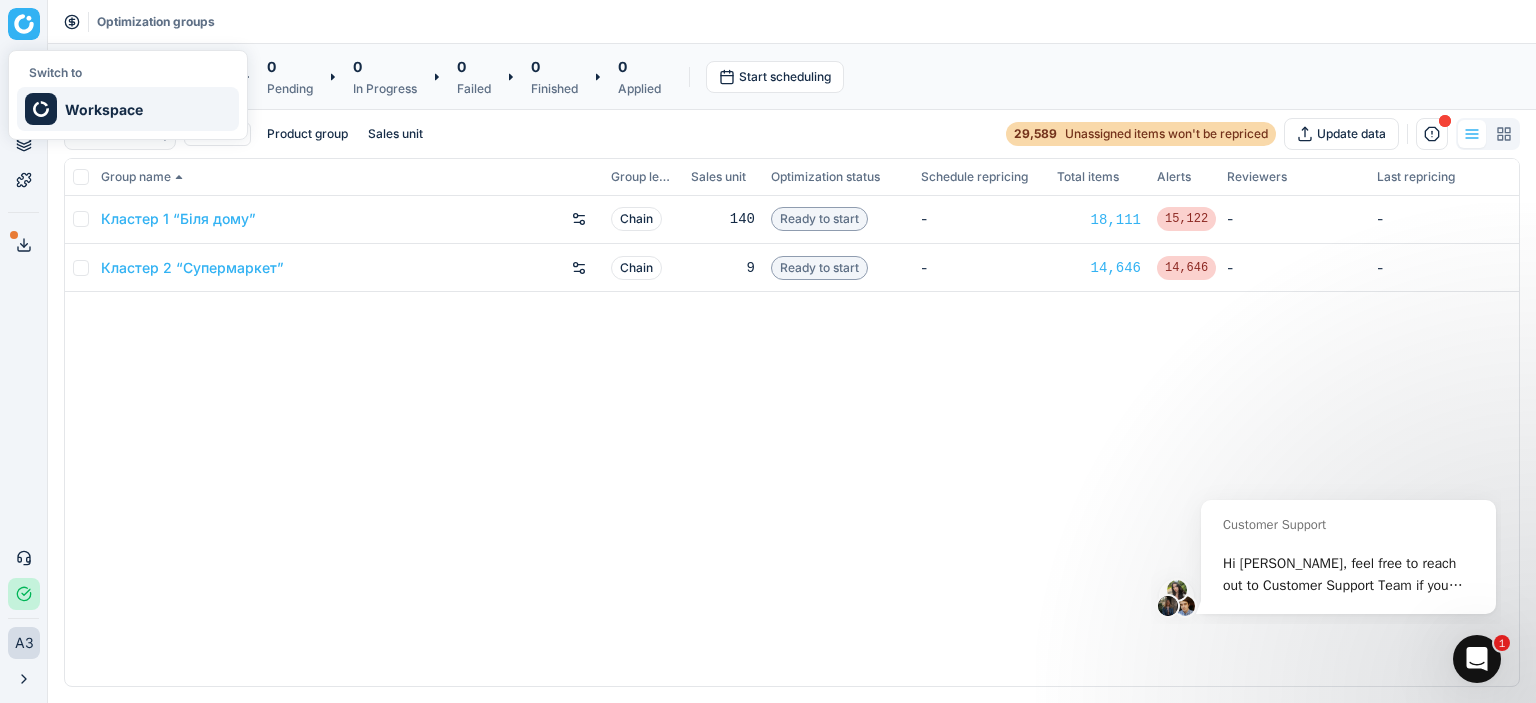click on "Workspace" at bounding box center [128, 109] 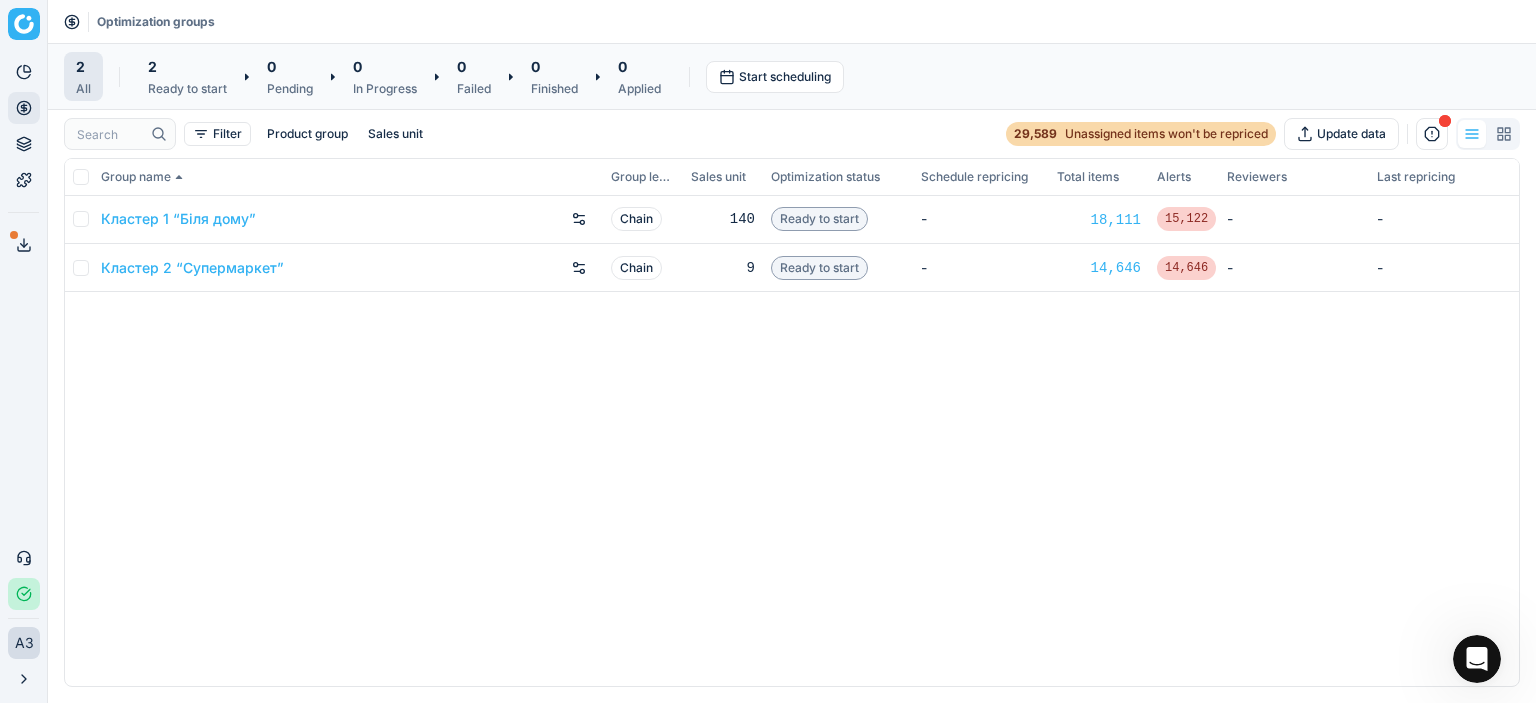 click on "Кластер 1 “Біля дому” Chain 140 Ready to start - 18,111 15,122 - - Кластер 2 “Супермаркет” Chain 9 Ready to start - 14,646 14,646 - -" at bounding box center (792, 441) 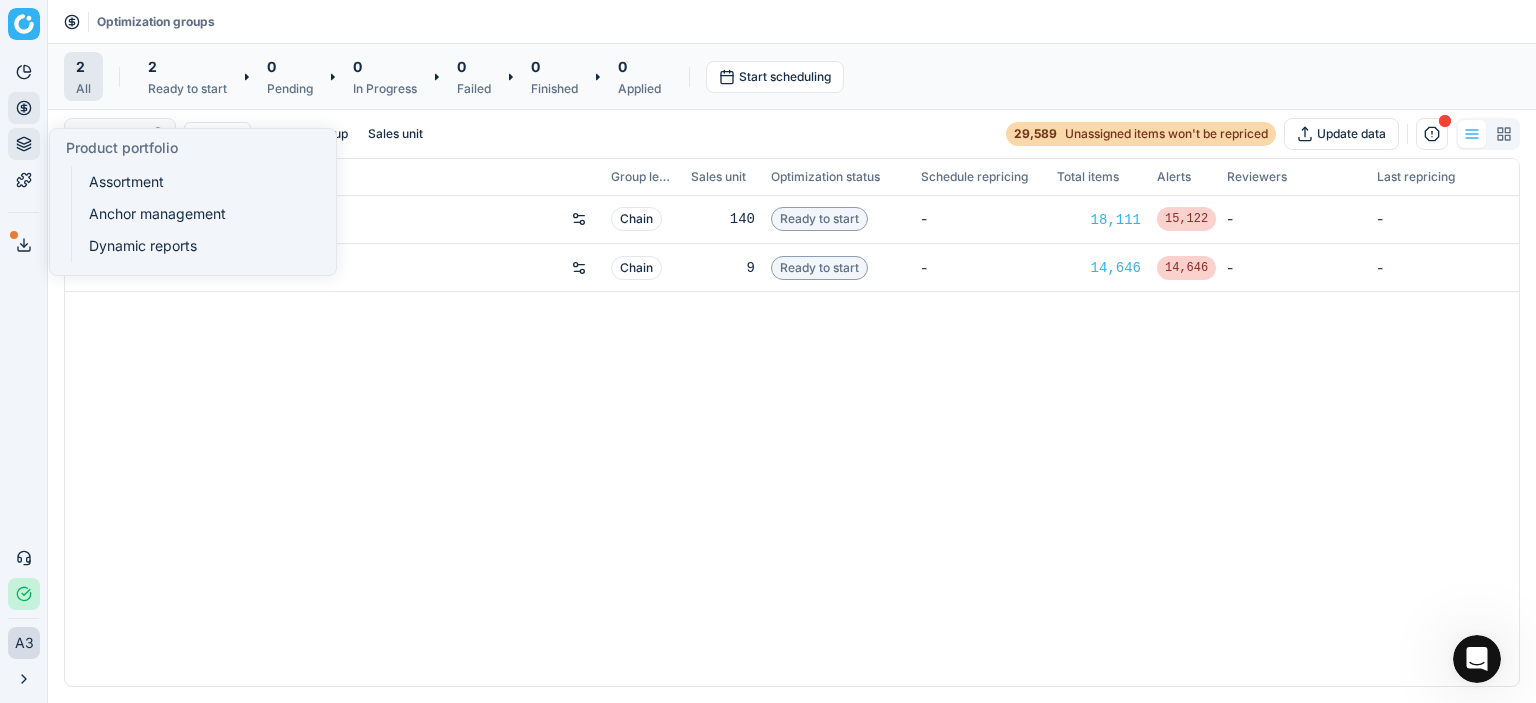 click 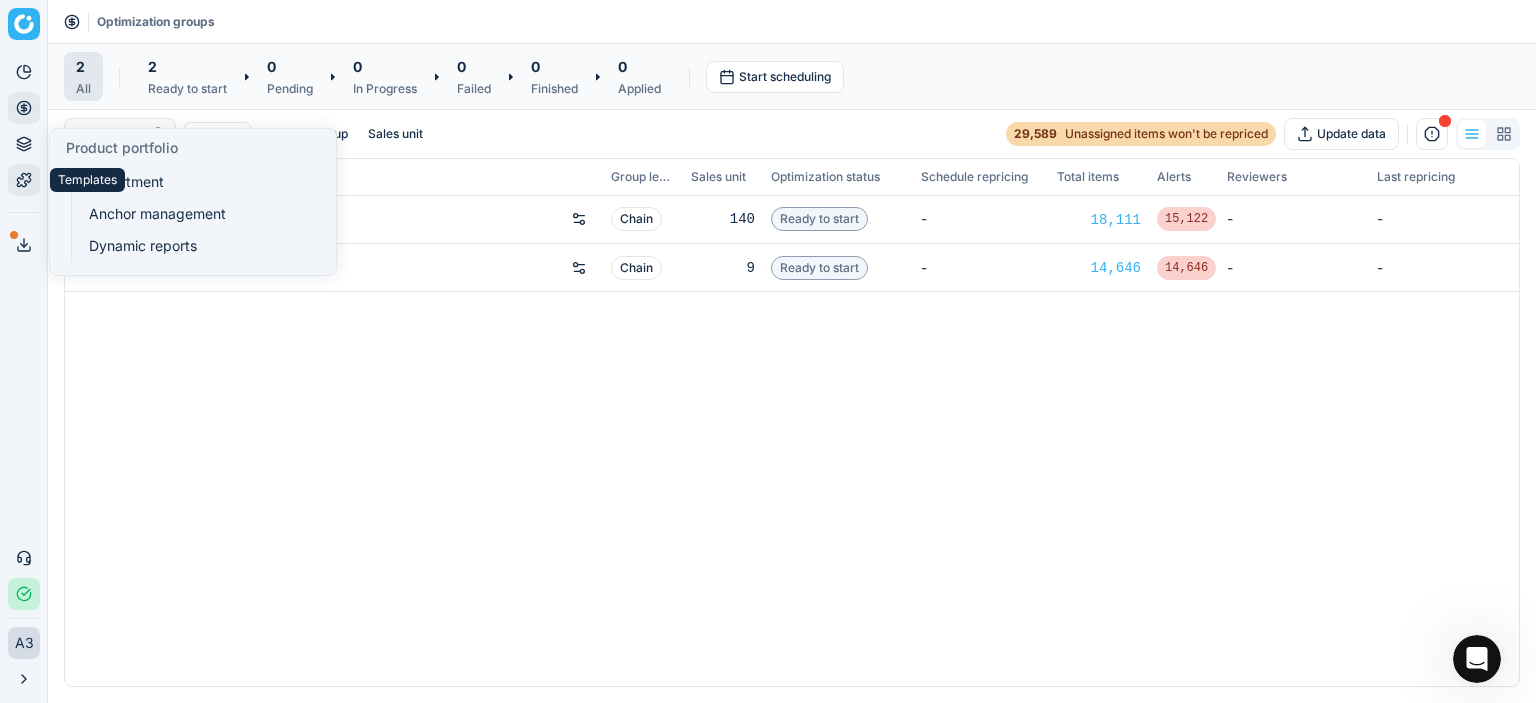 click on "Templates" at bounding box center [24, 180] 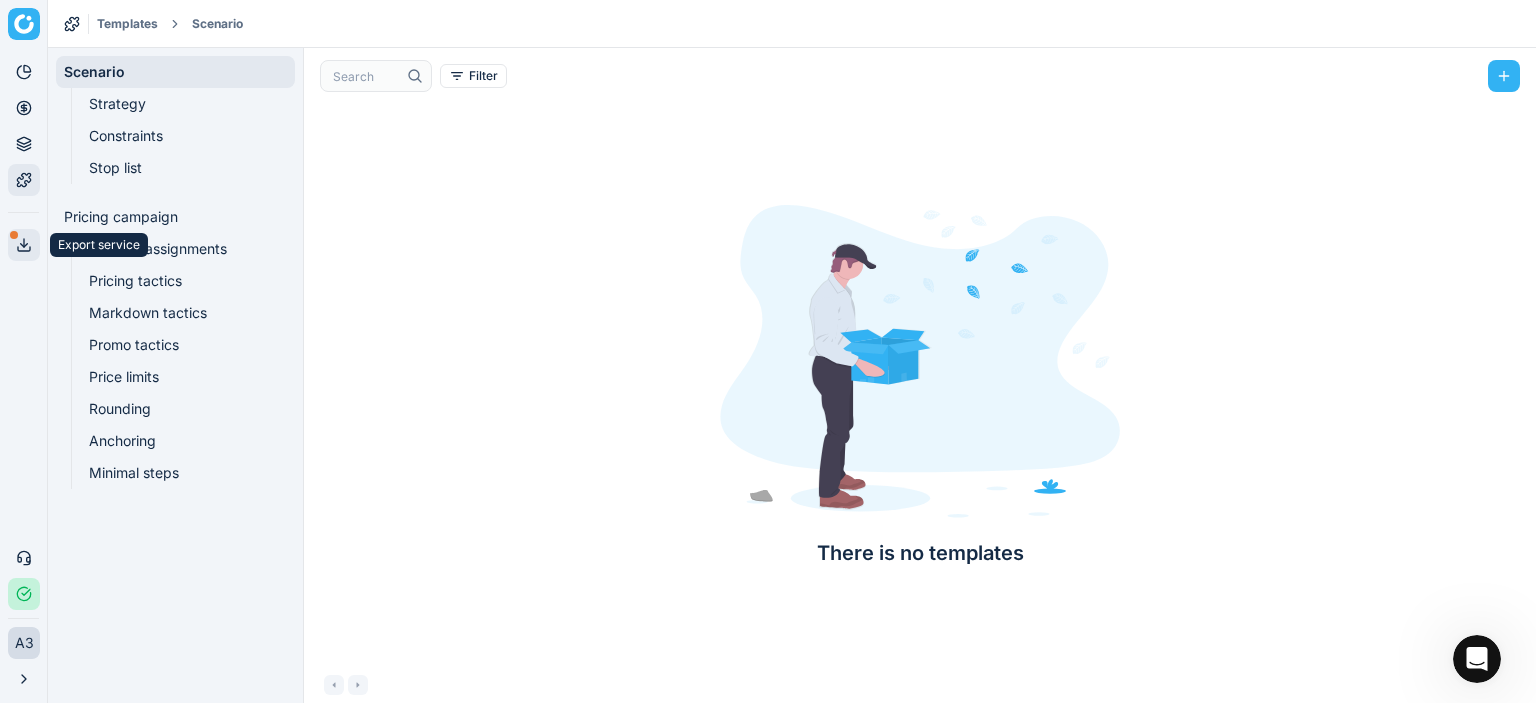 click on "Export service" at bounding box center [24, 245] 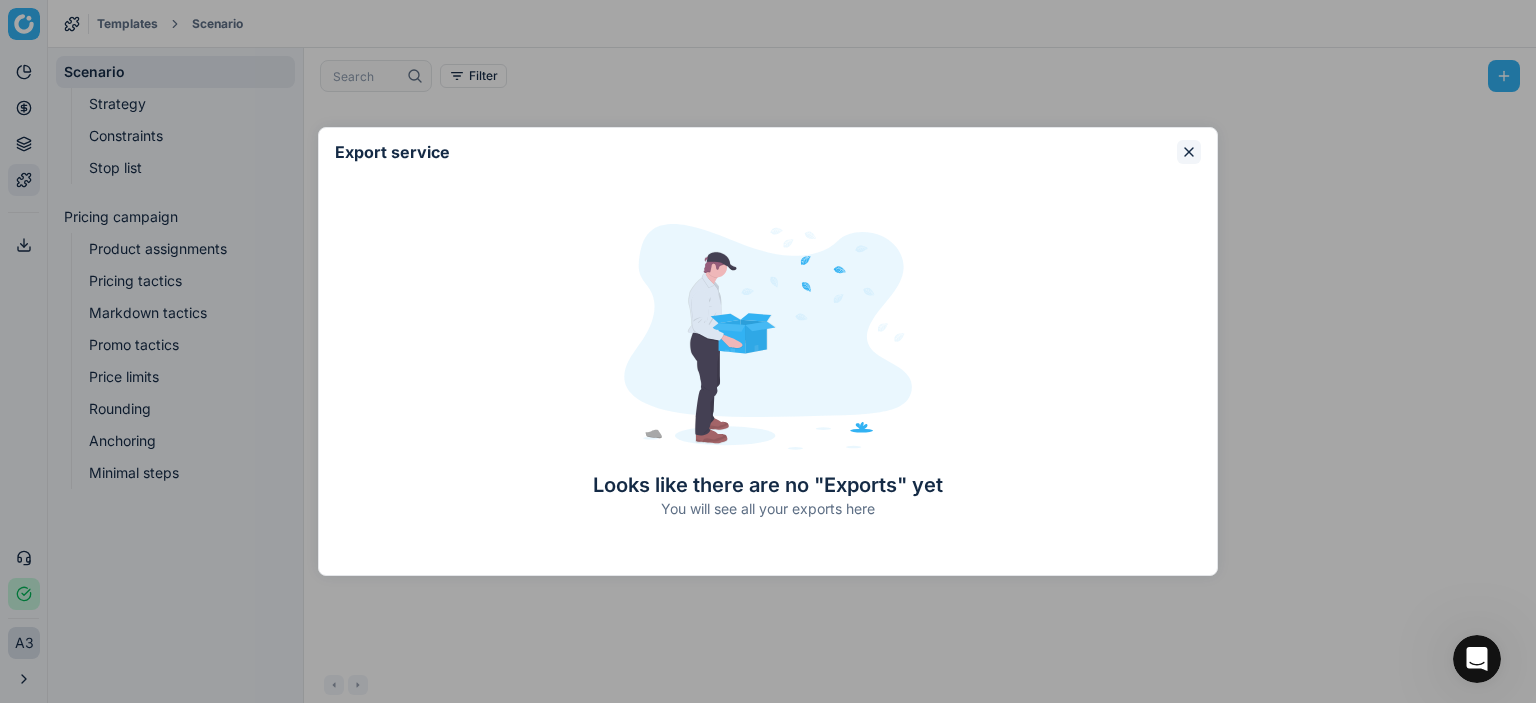 click at bounding box center (1189, 152) 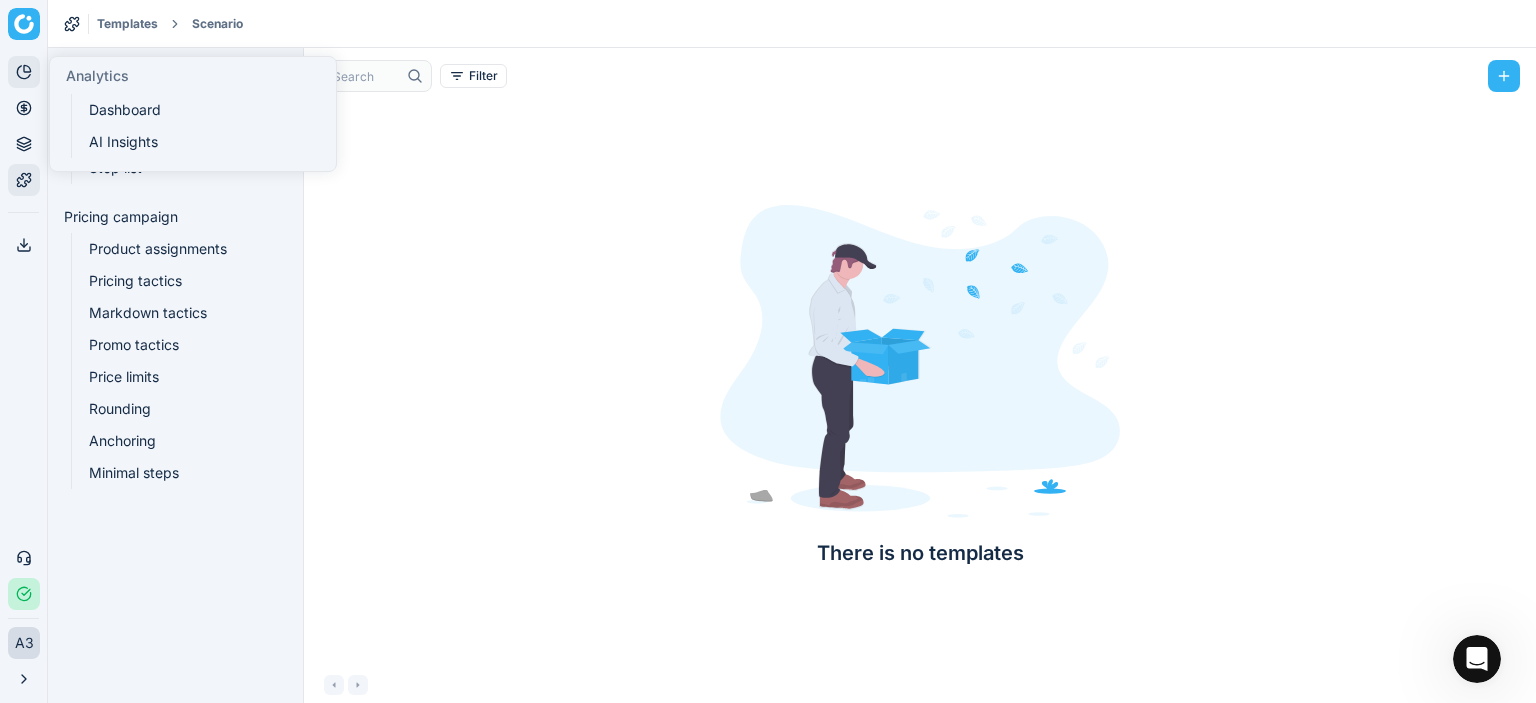 click 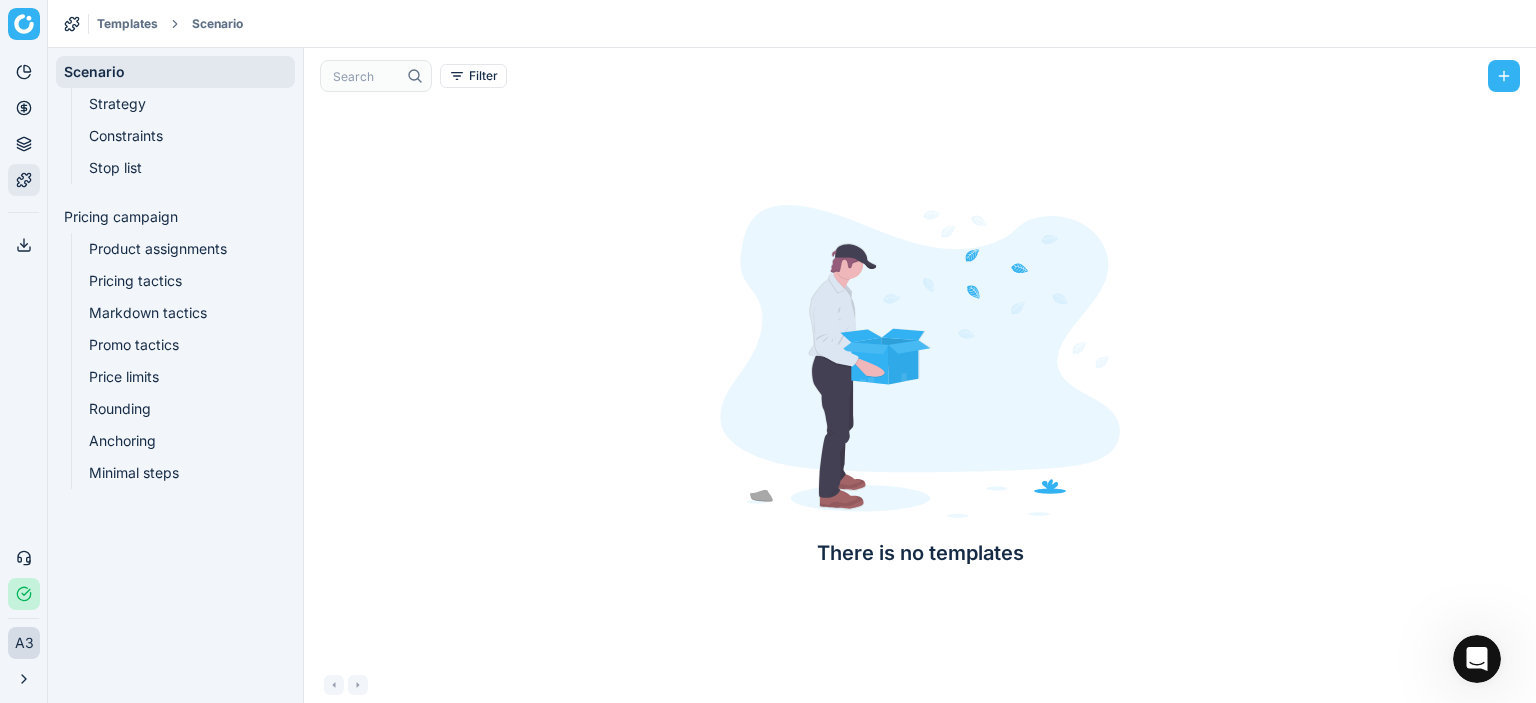 click 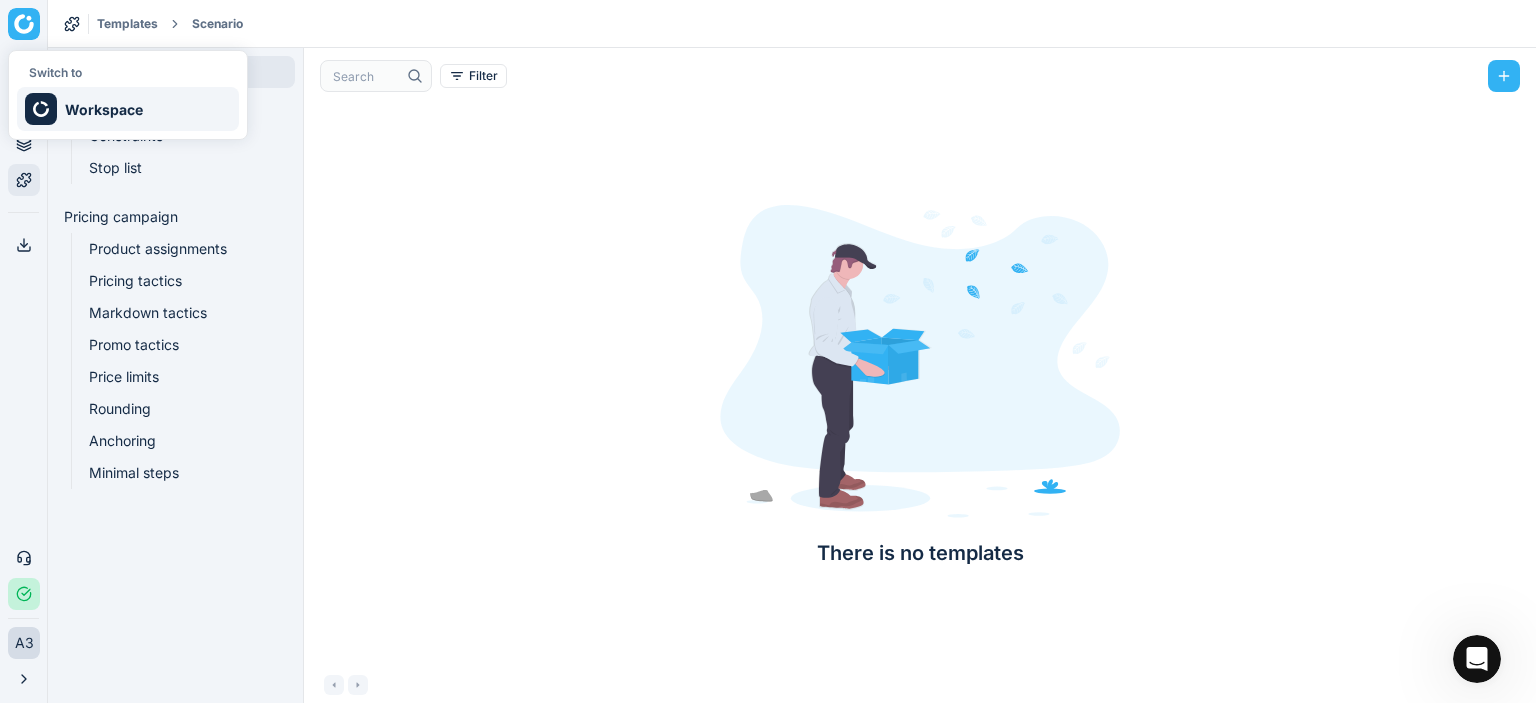 click on "Workspace" at bounding box center [128, 109] 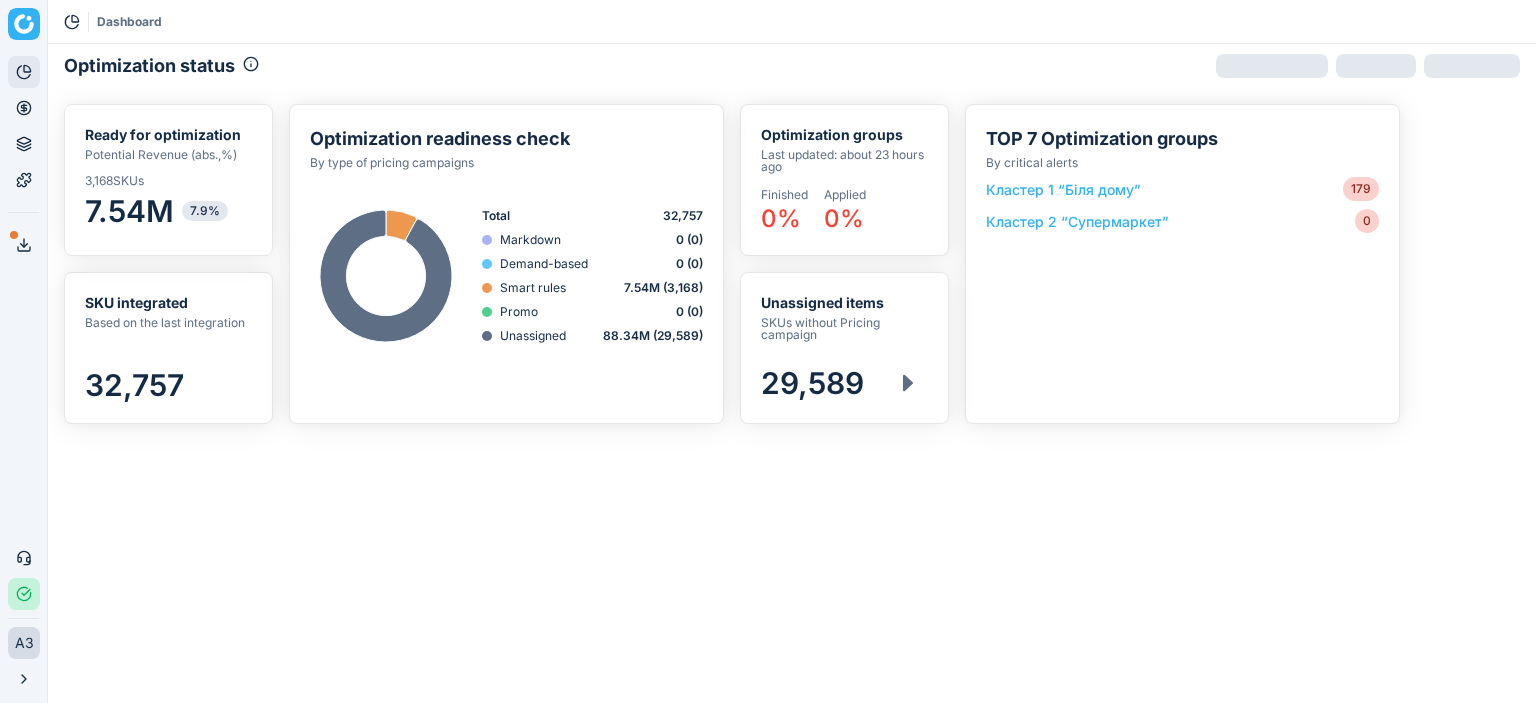 scroll, scrollTop: 0, scrollLeft: 0, axis: both 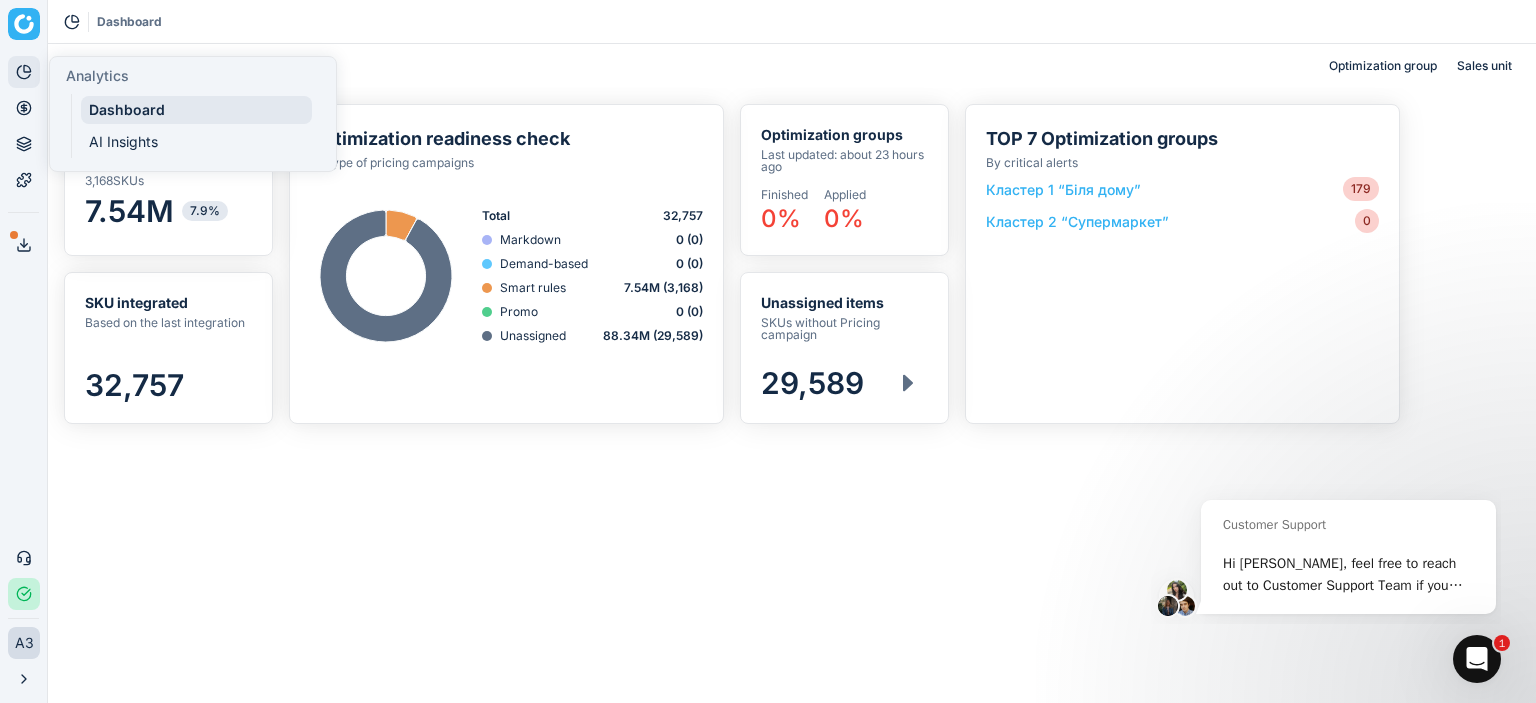 click on "Analytics" at bounding box center (24, 72) 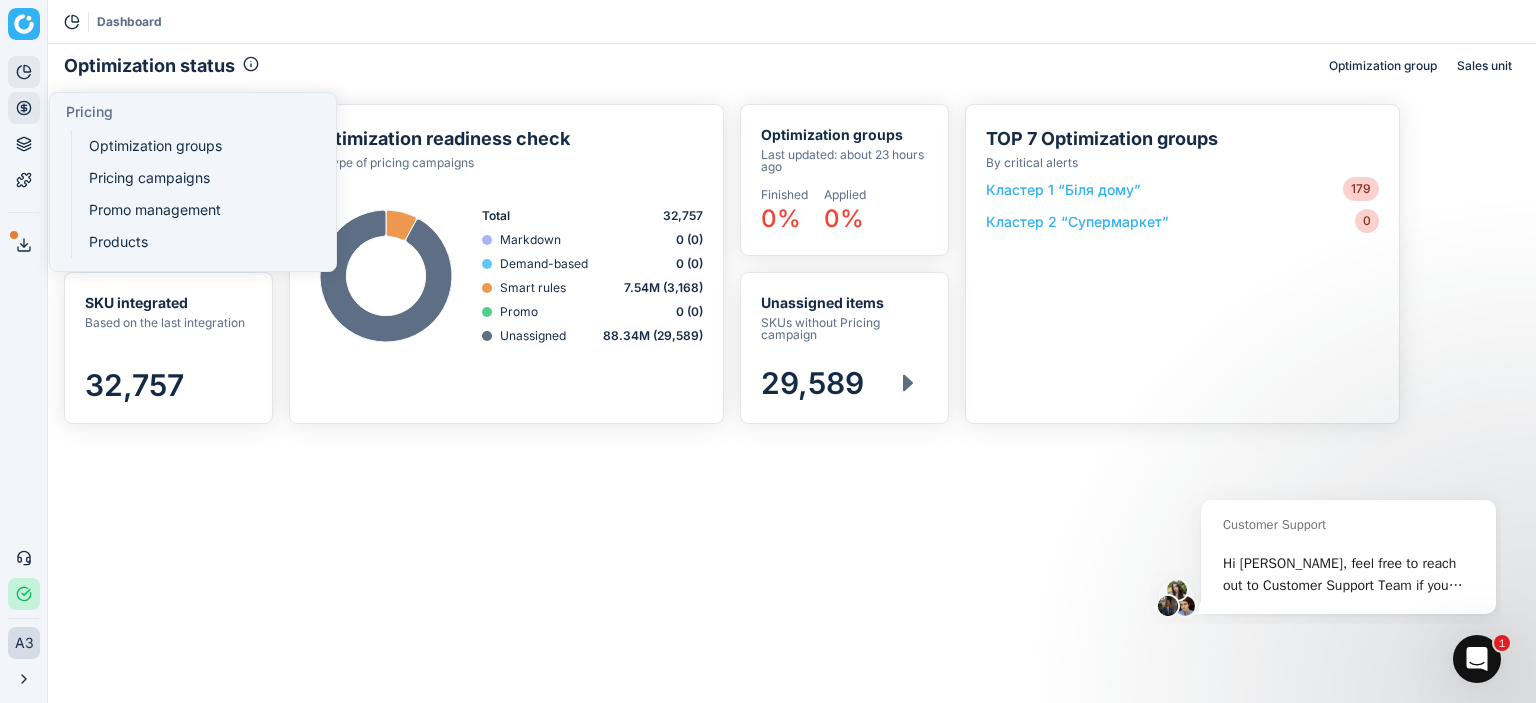 click on "Pricing" at bounding box center (24, 108) 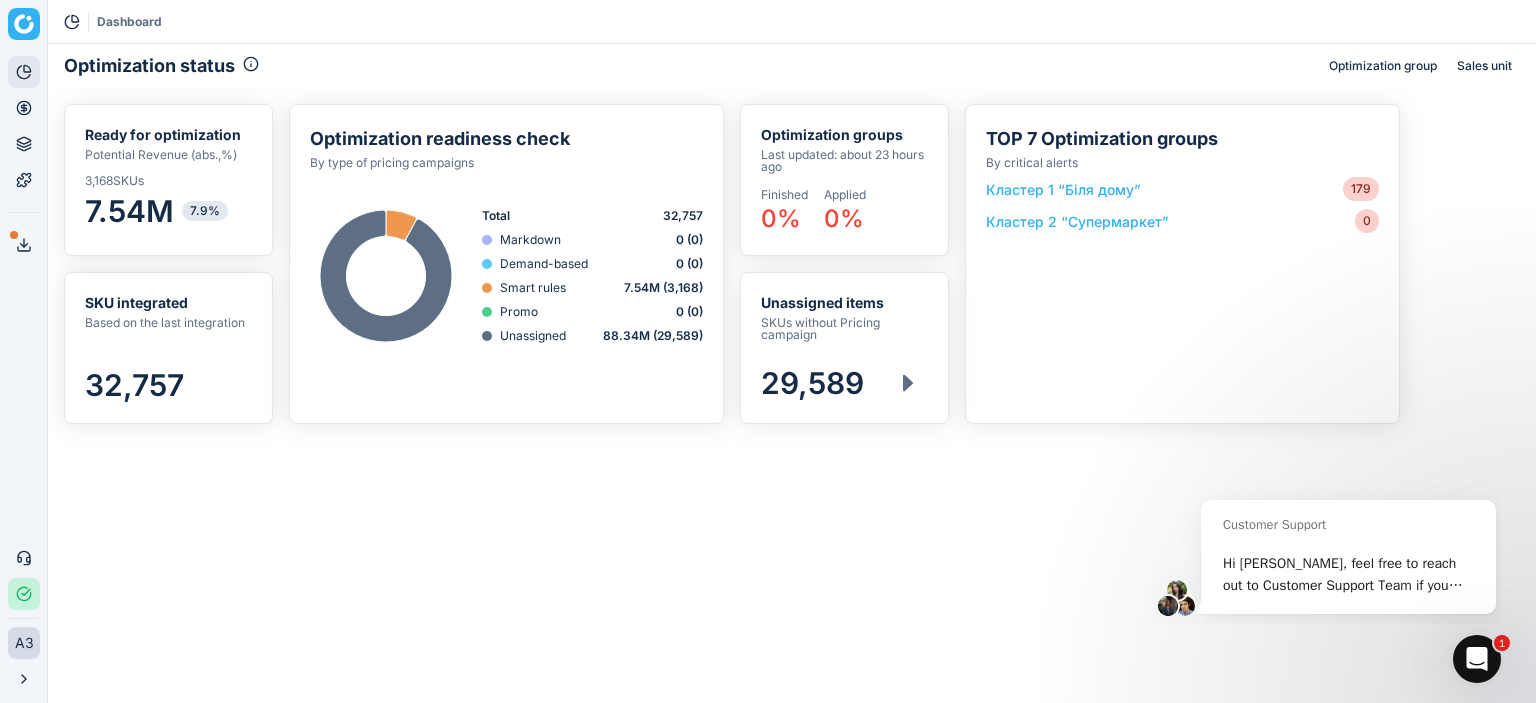 click on "Dashboard" at bounding box center (792, 22) 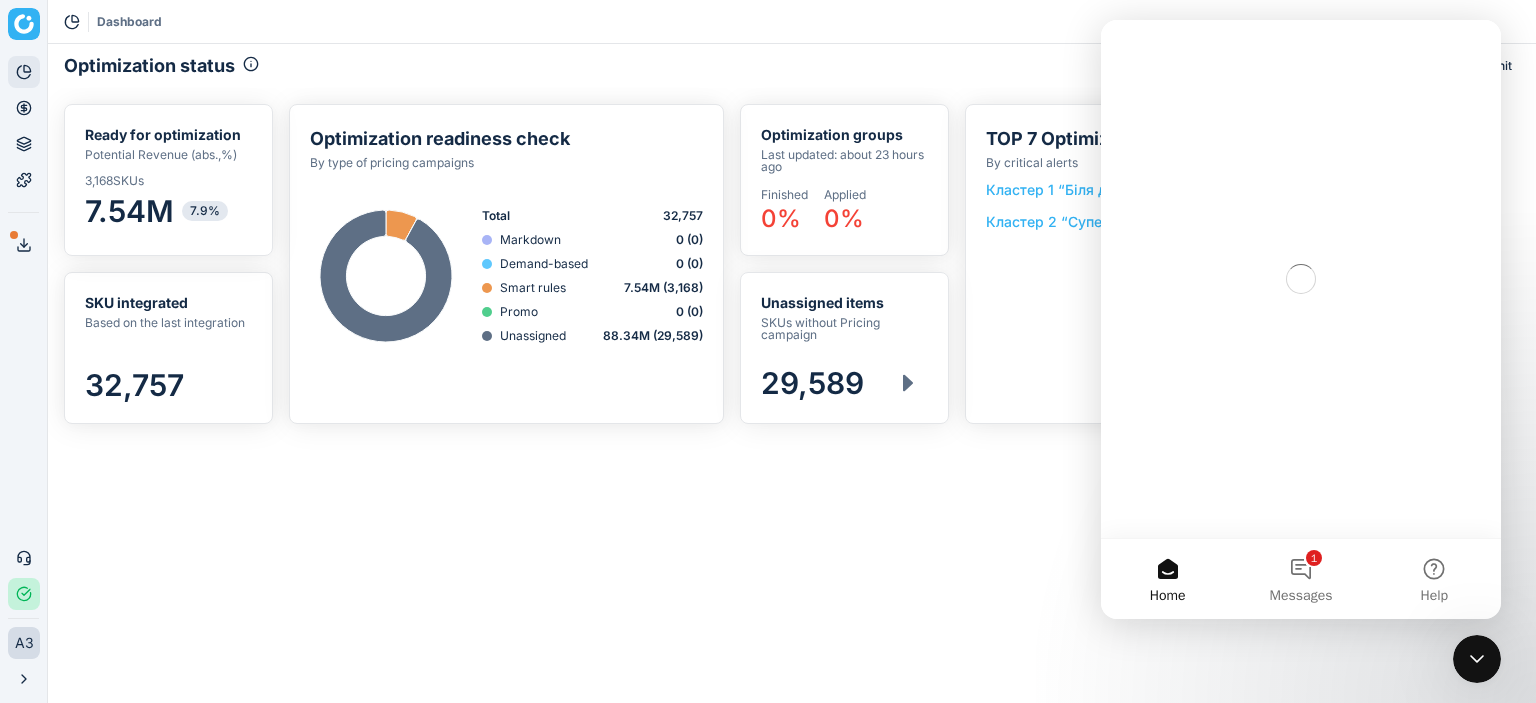 scroll, scrollTop: 0, scrollLeft: 0, axis: both 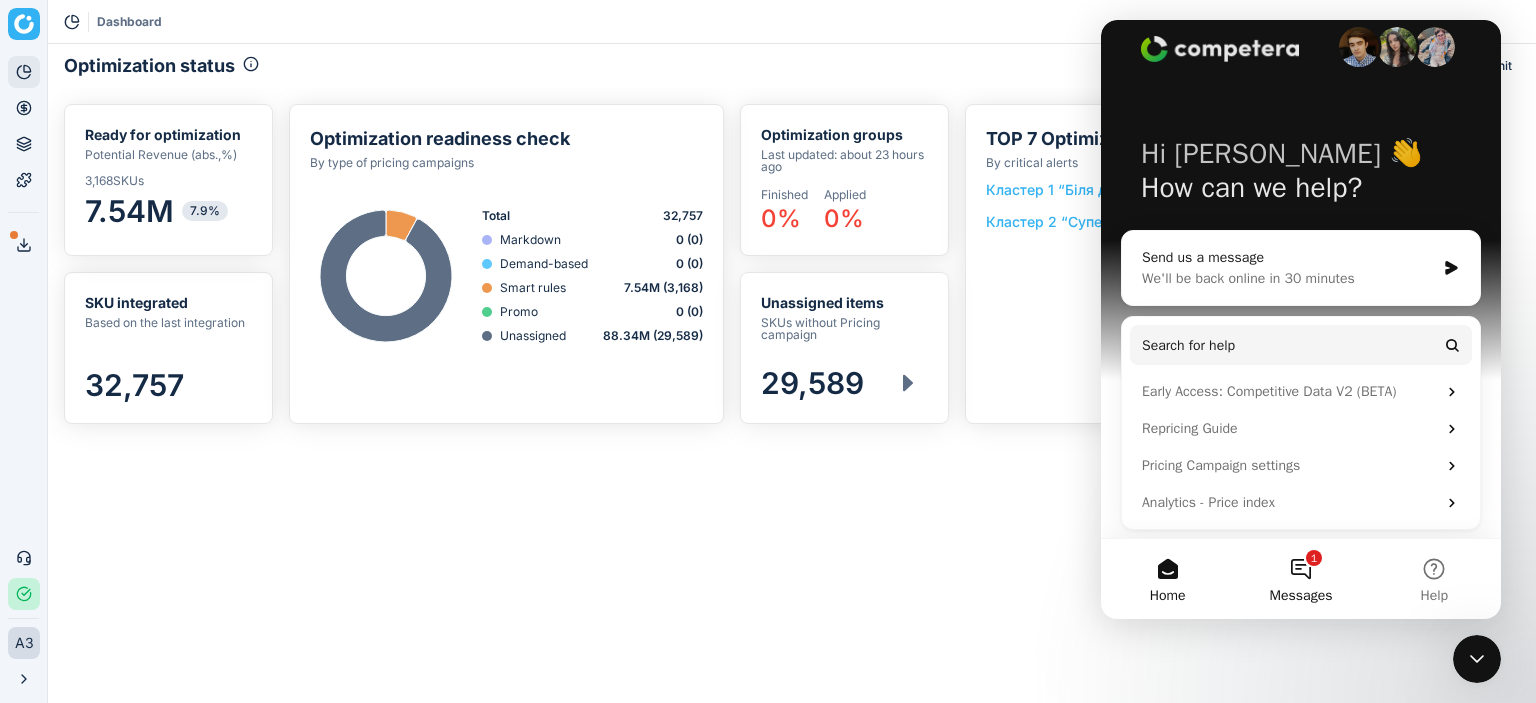 click on "1 Messages" at bounding box center (1300, 579) 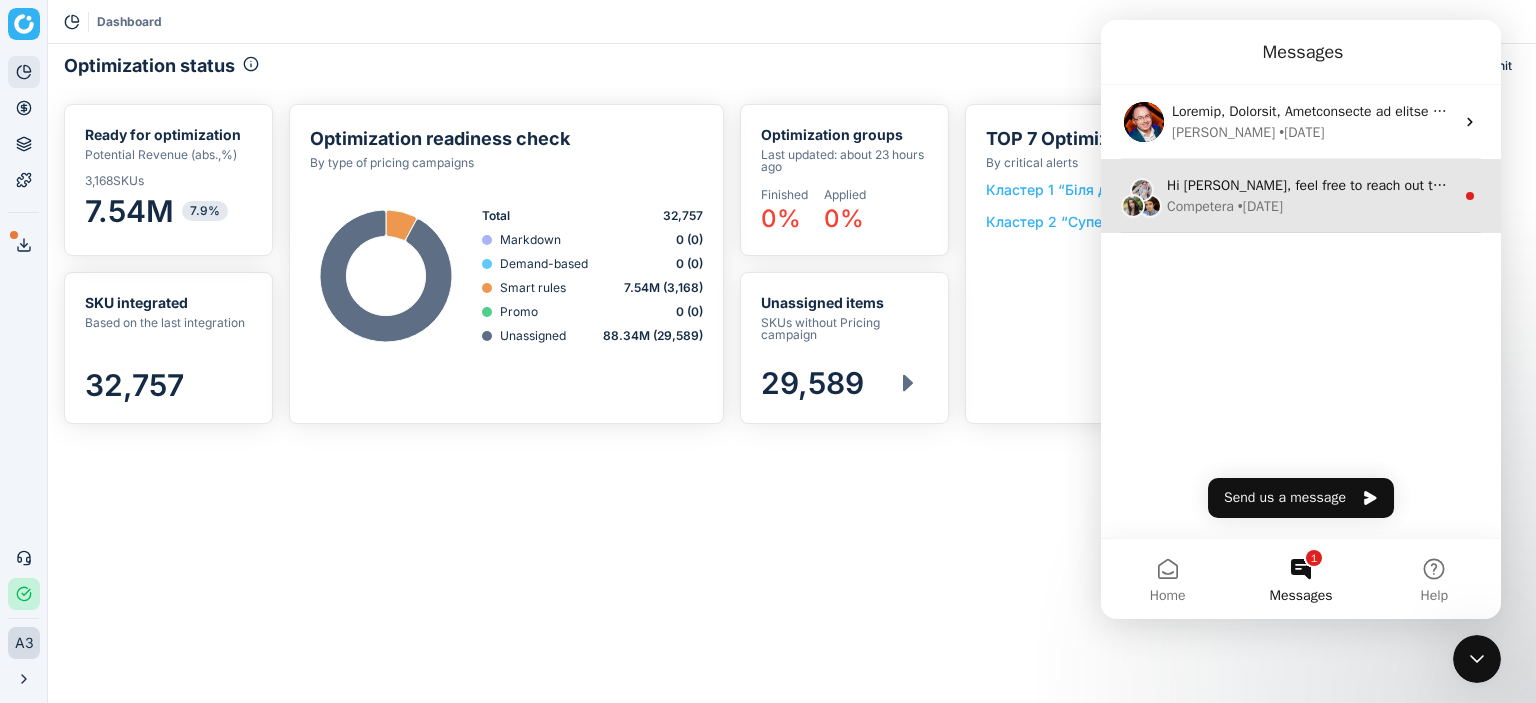 click on "Competera •  2w ago" at bounding box center [1310, 206] 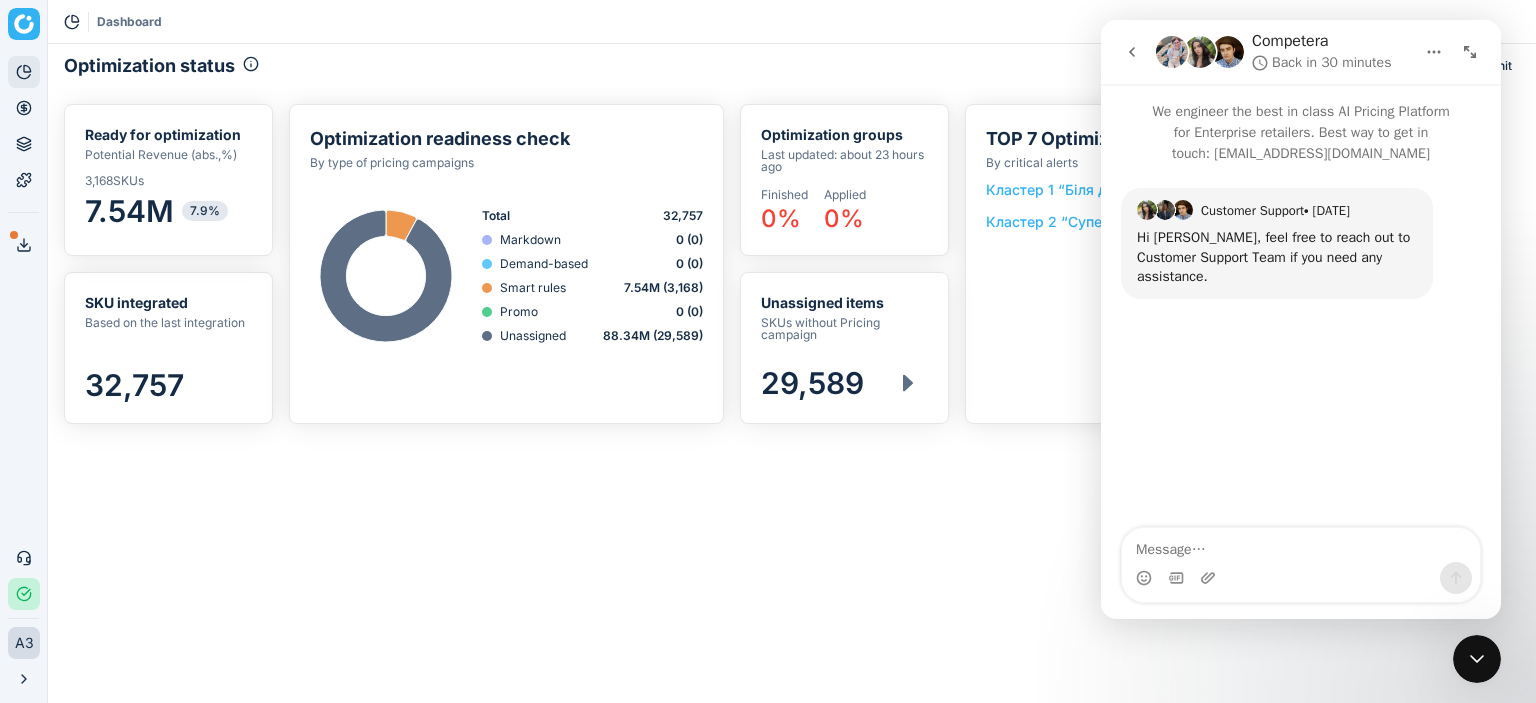 click on "Optimization status Optimization group   Sales unit   SKU integrated Based on the last integration 32,757 Optimization groups Last updated: about 23 hours ago Finished 0% Applied 0% Optimization readiness check By type of pricing campaigns Sorry, an unforeseen error occurred Created with Highcharts 12.1.0 Total 32,757 Markdown 0 (0) Demand-based 0 (0) Smart rules 7.54M (3,168) Promo 0 (0) Unassigned 88.34M (29,589) Ready for optimization Potential Revenue (abs.,%) 3,168  SKUs 7.54M 7.9% TOP 7 Optimization groups  By critical alerts Sorry, an unforeseen error occurred Кластер 1 “Біля дому” 179 Кластер 2 “Супермаркет” 0 Unassigned items SKUs without Pricing campaign 29,589" at bounding box center (792, 373) 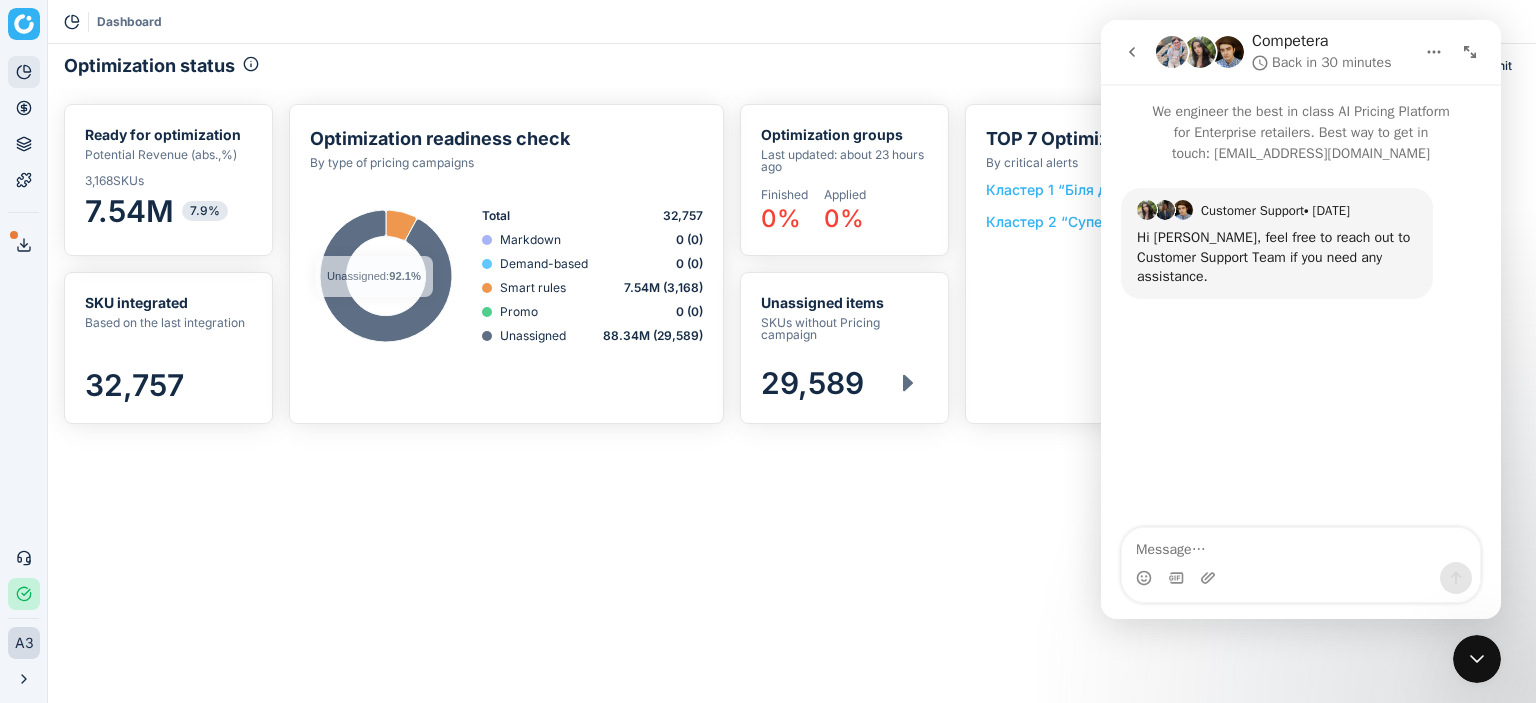 click on "Optimization status Optimization group   Sales unit   SKU integrated Based on the last integration 32,757 Optimization groups Last updated: about 23 hours ago Finished 0% Applied 0% Optimization readiness check By type of pricing campaigns Sorry, an unforeseen error occurred Created with Highcharts 12.1.0 Total 32,757 Markdown 0 (0) Demand-based 0 (0) Smart rules 7.54M (3,168) Promo 0 (0) Unassigned 88.34M (29,589) Ready for optimization Potential Revenue (abs.,%) 3,168  SKUs 7.54M 7.9% TOP 7 Optimization groups  By critical alerts Sorry, an unforeseen error occurred Кластер 1 “Біля дому” 179 Кластер 2 “Супермаркет” 0 Unassigned items SKUs without Pricing campaign 29,589" at bounding box center (792, 373) 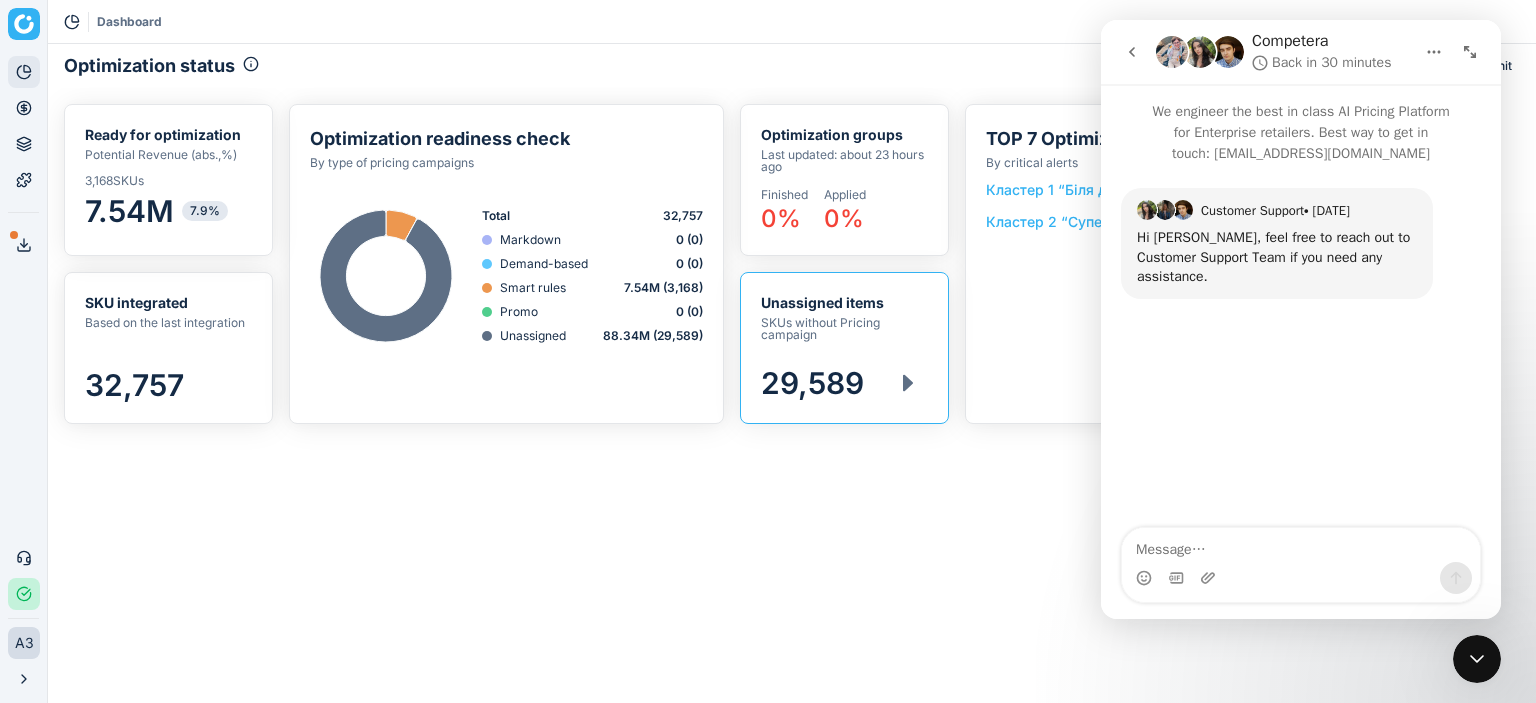 click on "SKUs without Pricing campaign" at bounding box center [844, 329] 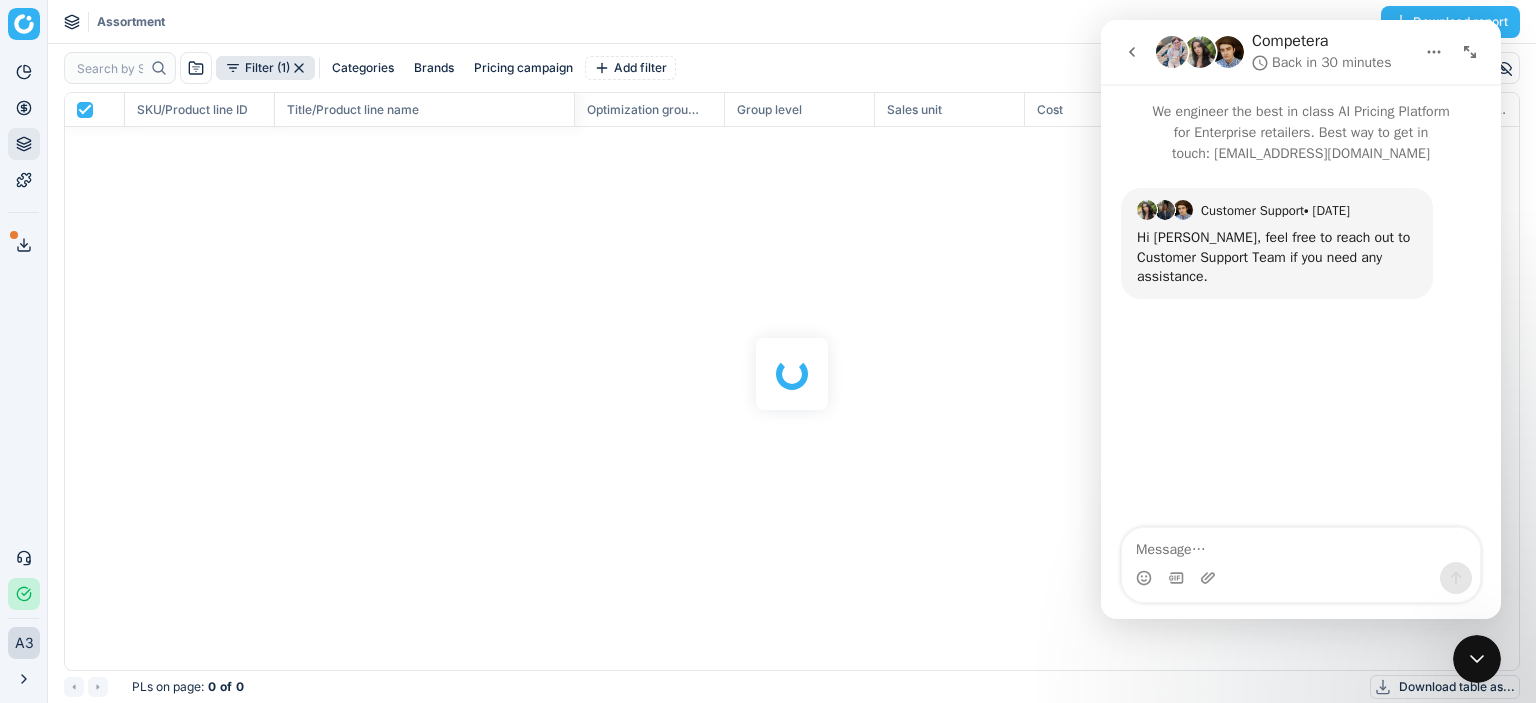 scroll, scrollTop: 2, scrollLeft: 2, axis: both 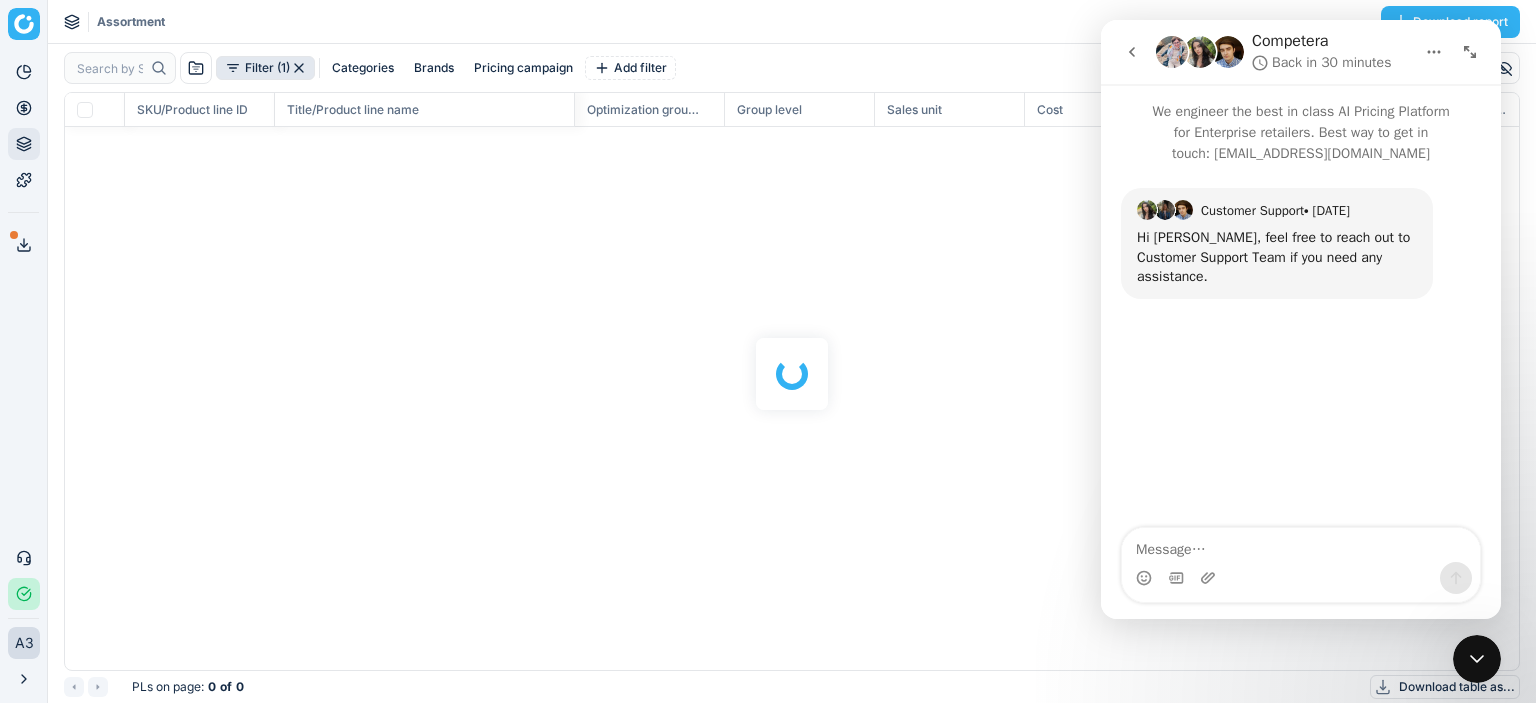 checkbox on "false" 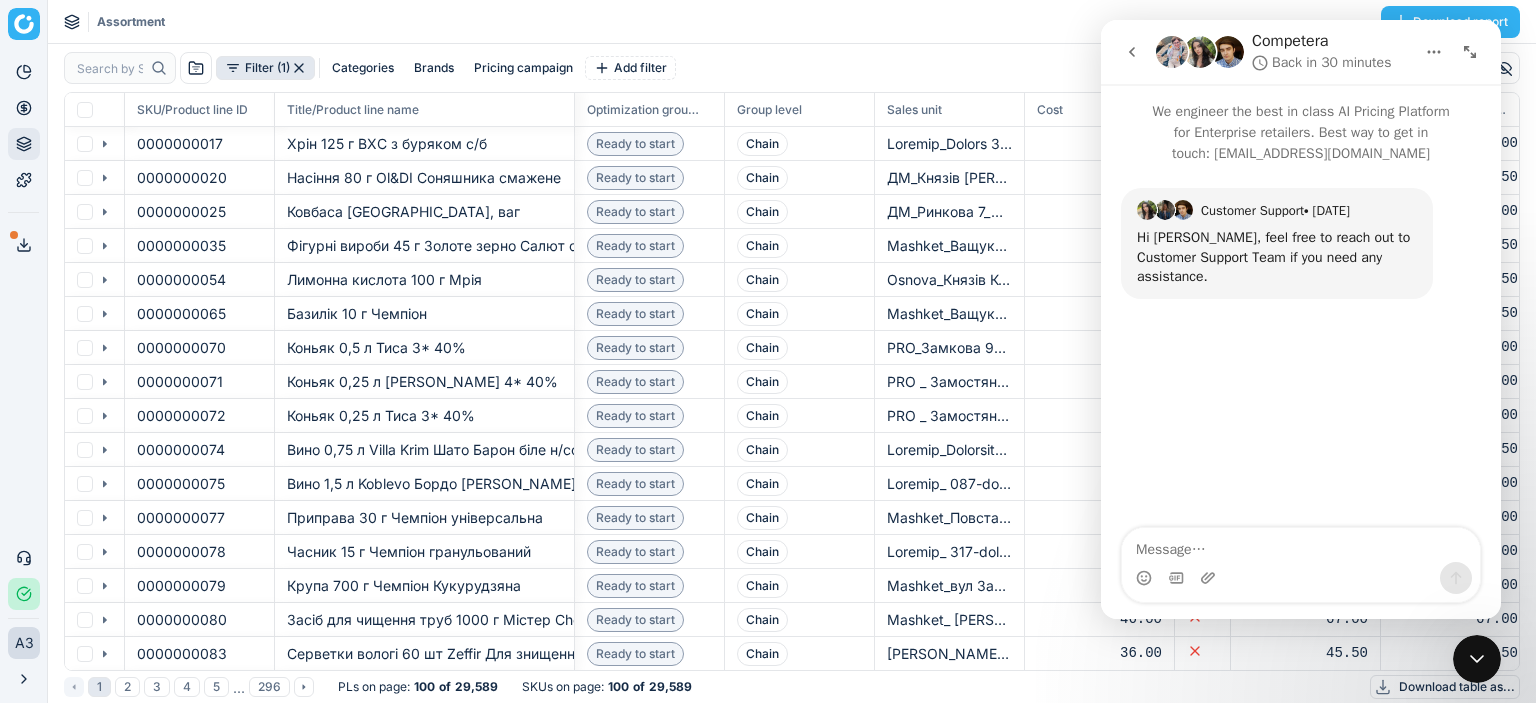 scroll, scrollTop: 547, scrollLeft: 1424, axis: both 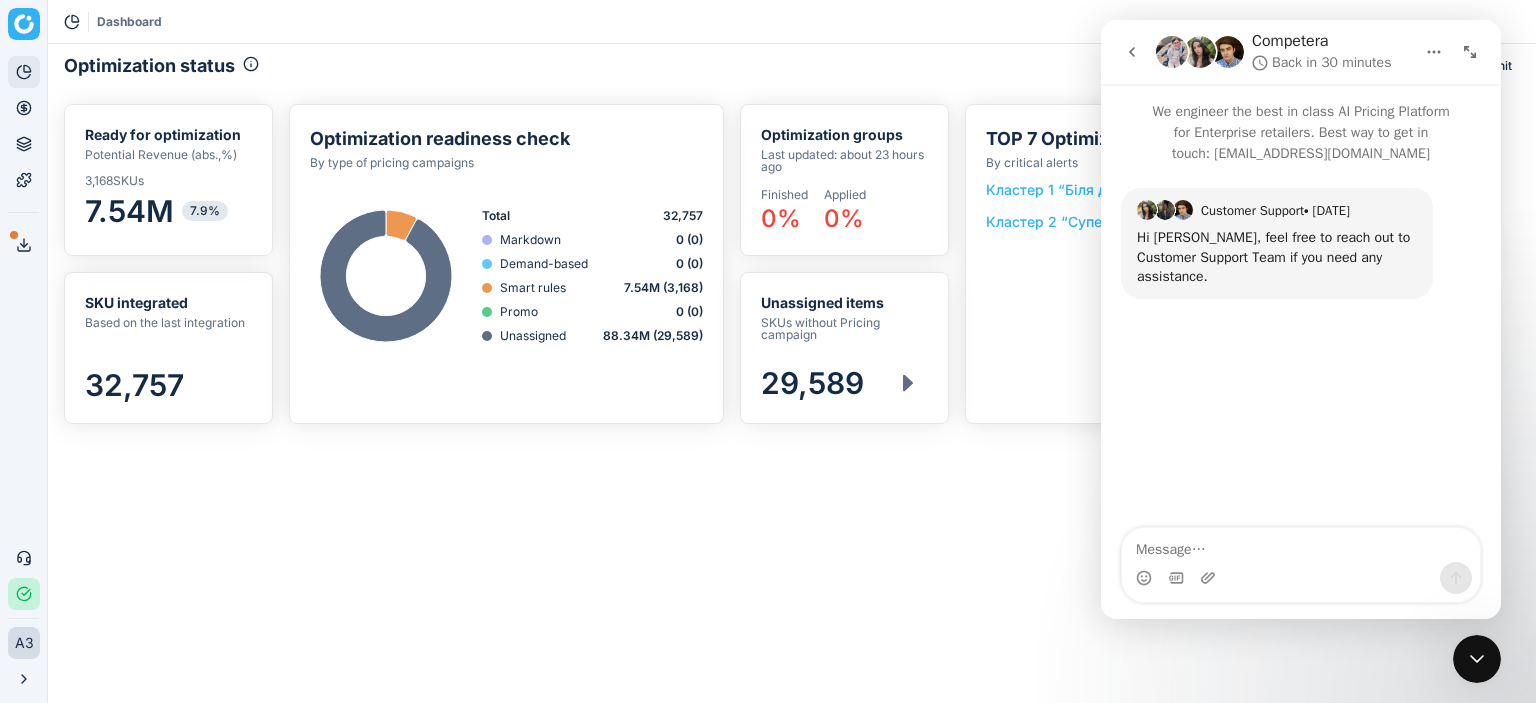 click on "Optimization status Optimization group   Sales unit   SKU integrated Based on the last integration 32,757 Optimization groups Last updated: about 23 hours ago Finished 0% Applied 0% Optimization readiness check By type of pricing campaigns Sorry, an unforeseen error occurred Created with Highcharts 12.1.0 Total 32,757 Markdown 0 (0) Demand-based 0 (0) Smart rules 7.54M (3,168) Promo 0 (0) Unassigned 88.34M (29,589) Ready for optimization Potential Revenue (abs.,%) 3,168  SKUs 7.54M 7.9% TOP 7 Optimization groups  By critical alerts Sorry, an unforeseen error occurred Кластер 1 “Біля дому” 179 Кластер 2 “Супермаркет” 0 Unassigned items SKUs without Pricing campaign 29,589" at bounding box center (792, 373) 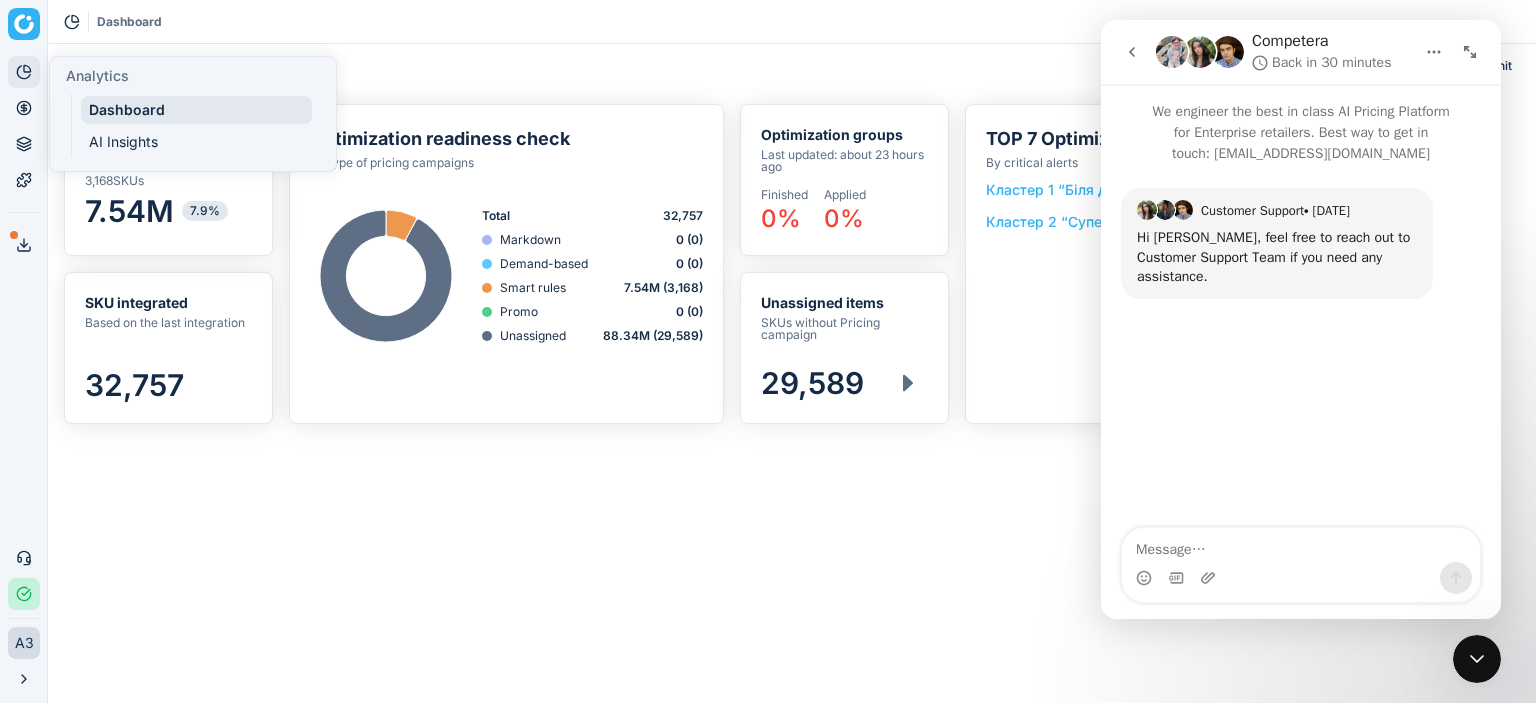 click 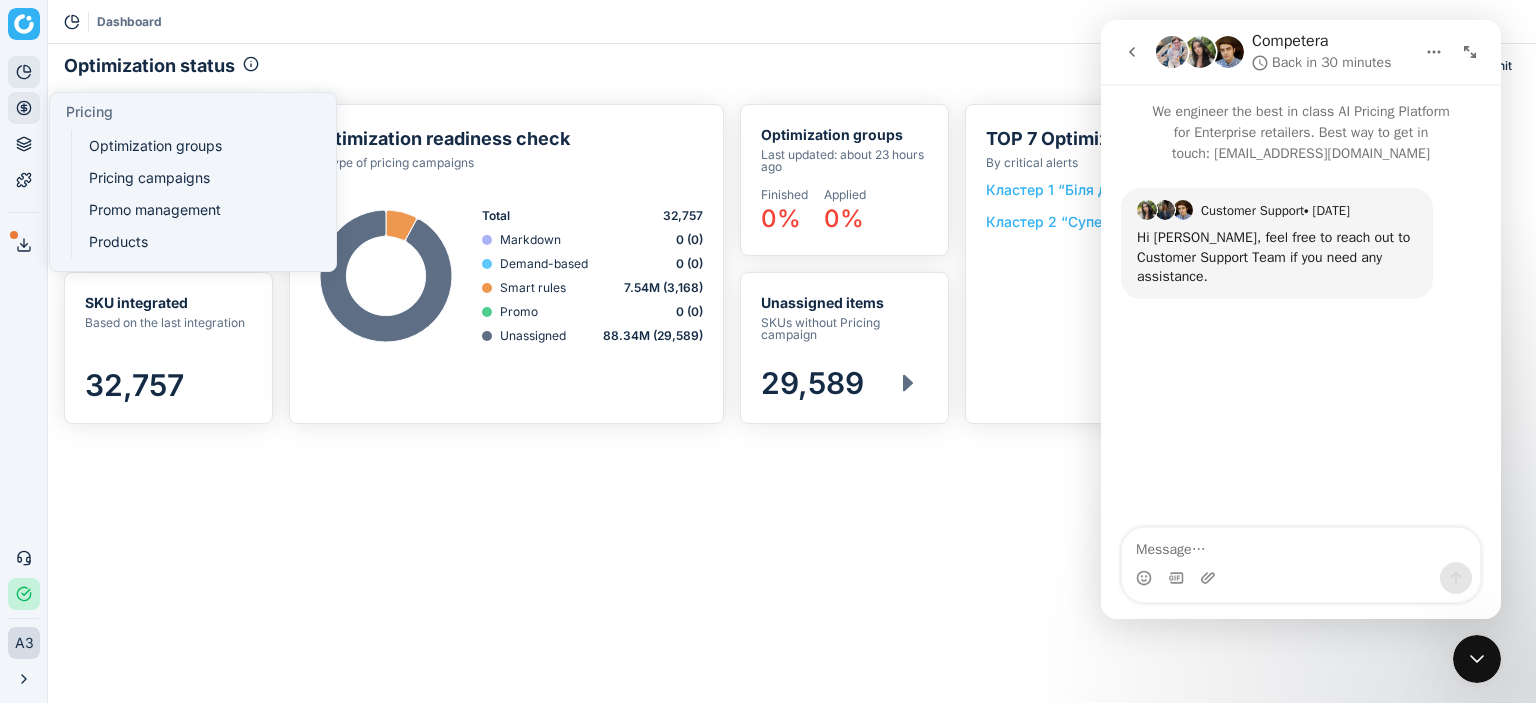 click 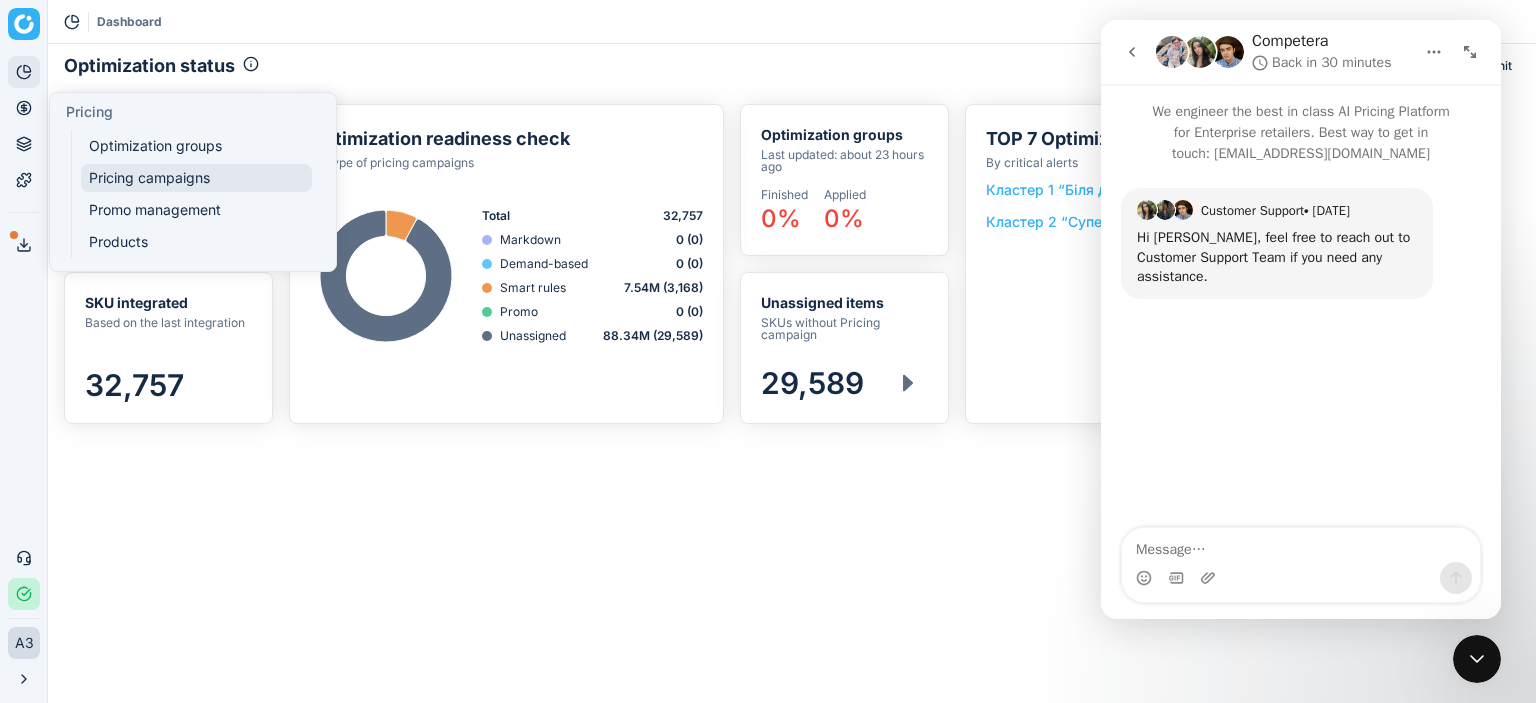 click on "Pricing campaigns" at bounding box center [196, 178] 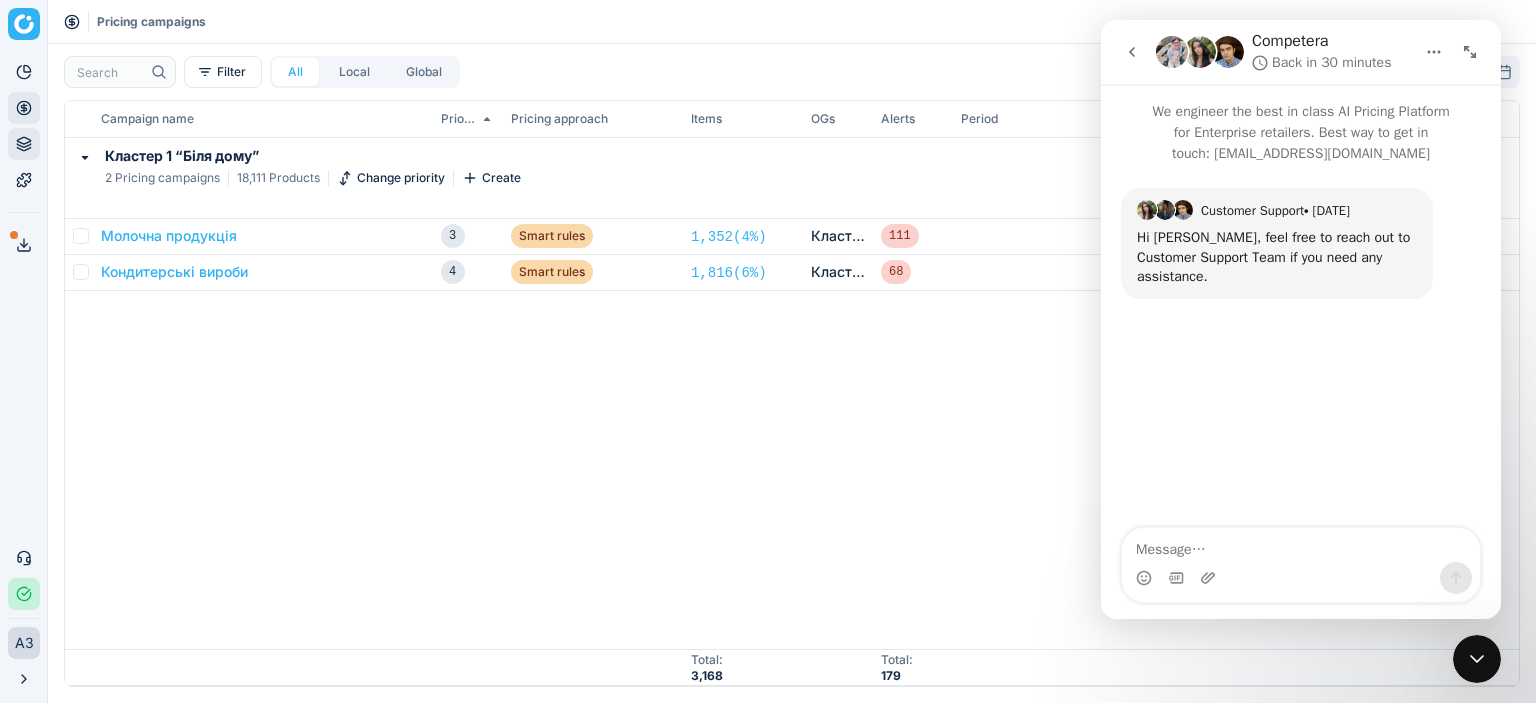 click 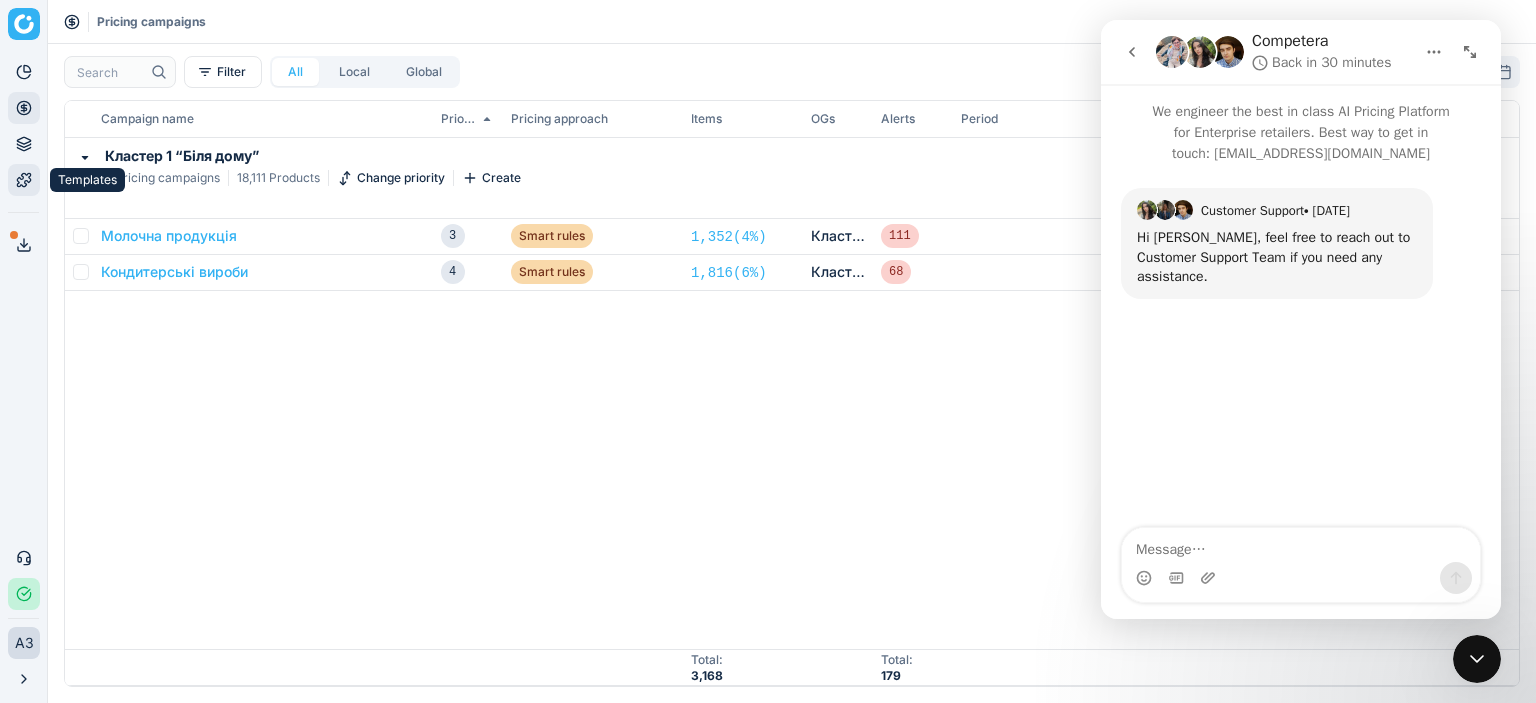 click 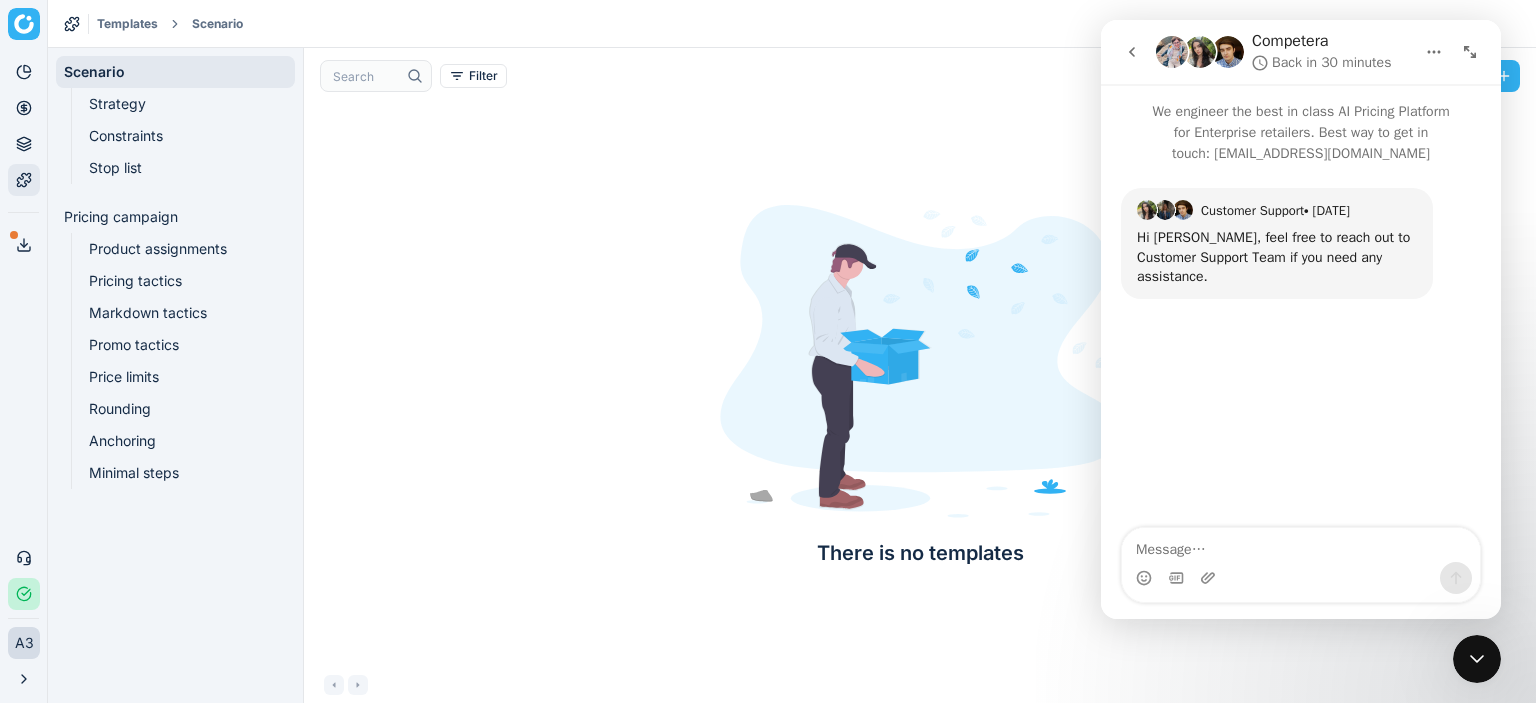 click on "There is no templates" at bounding box center [920, 385] 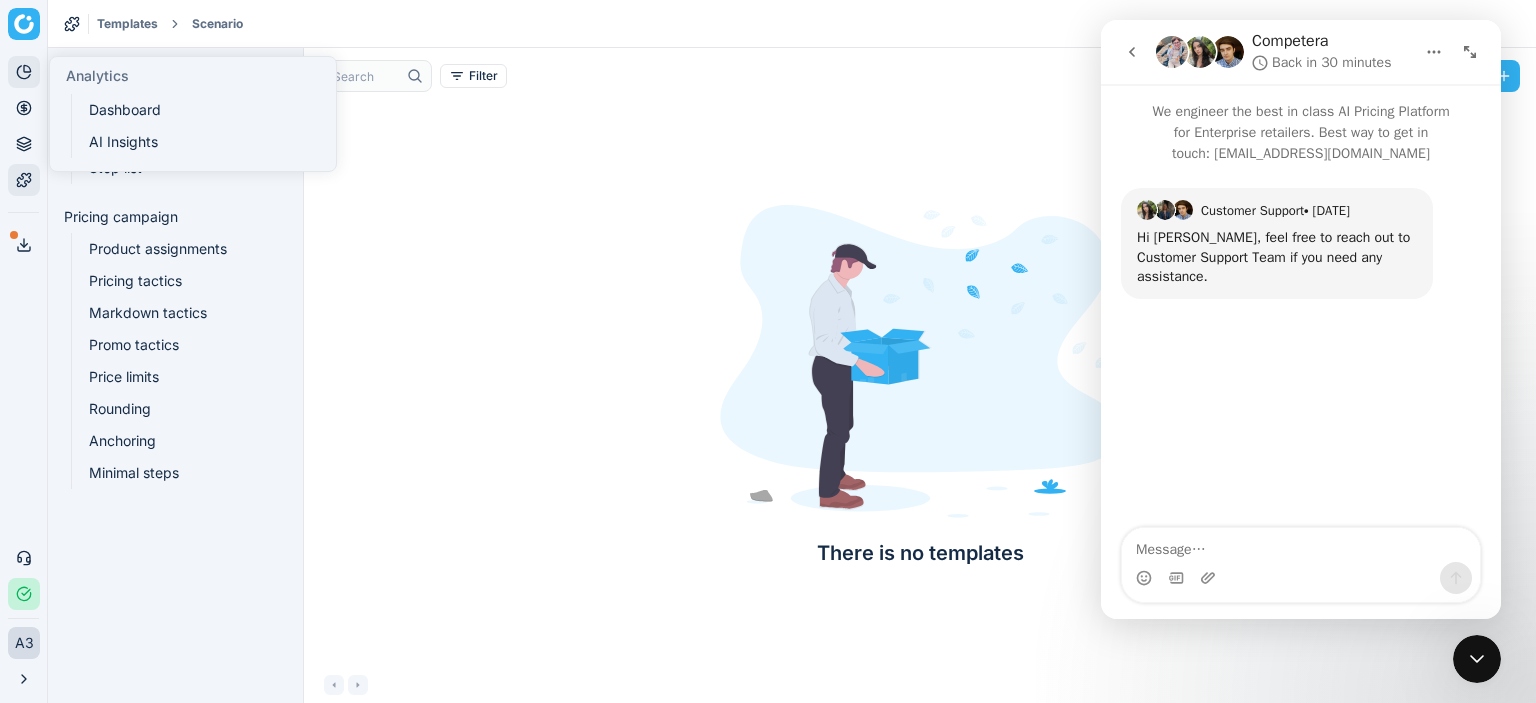 click 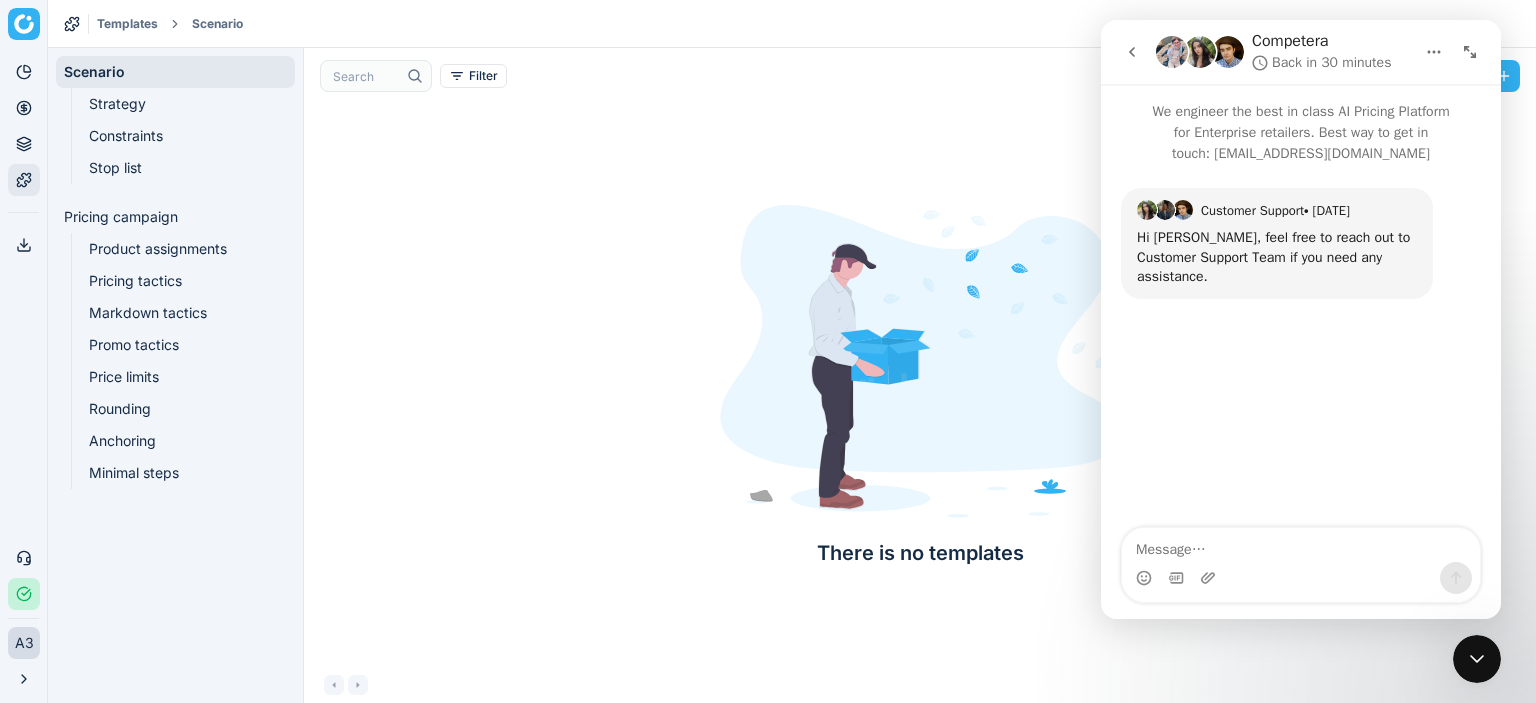 click 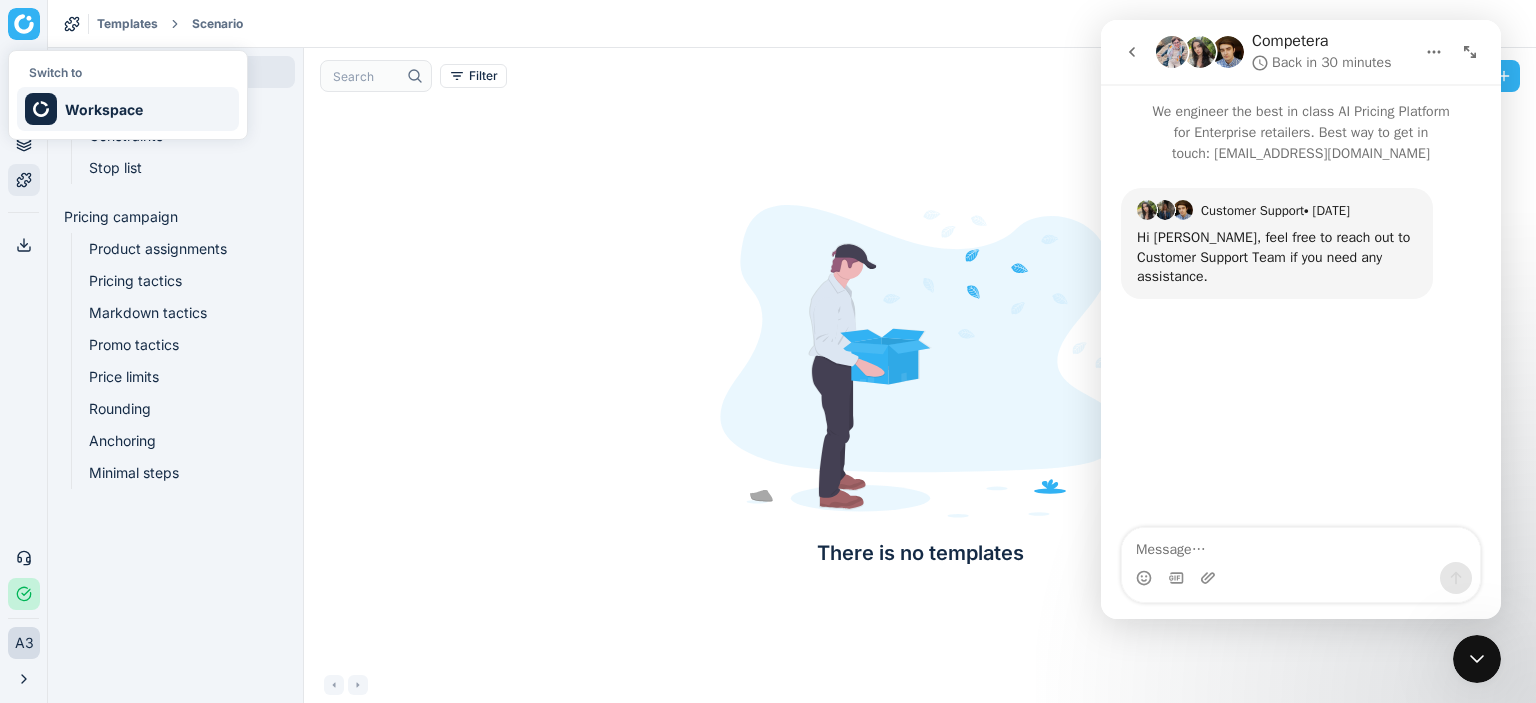 click on "Workspace" at bounding box center (128, 109) 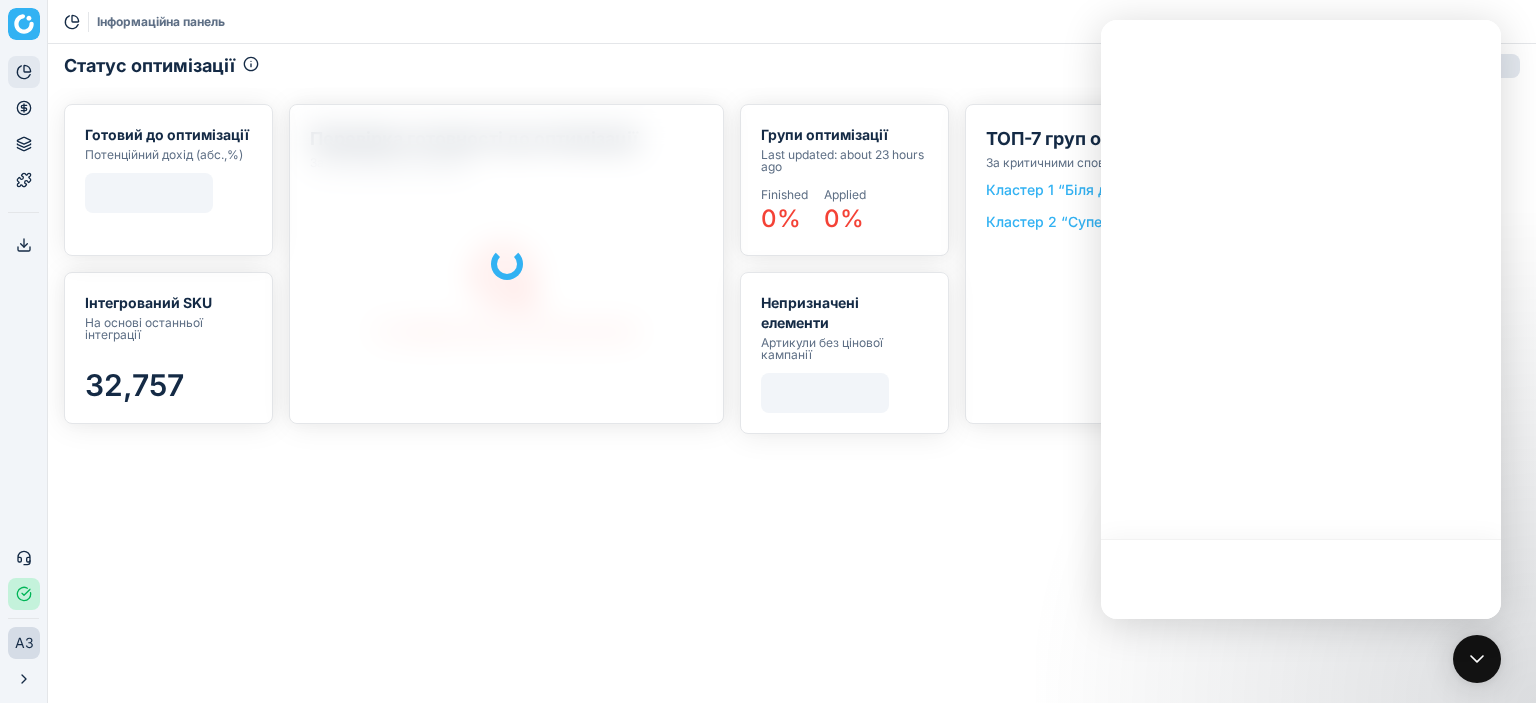 scroll, scrollTop: 0, scrollLeft: 0, axis: both 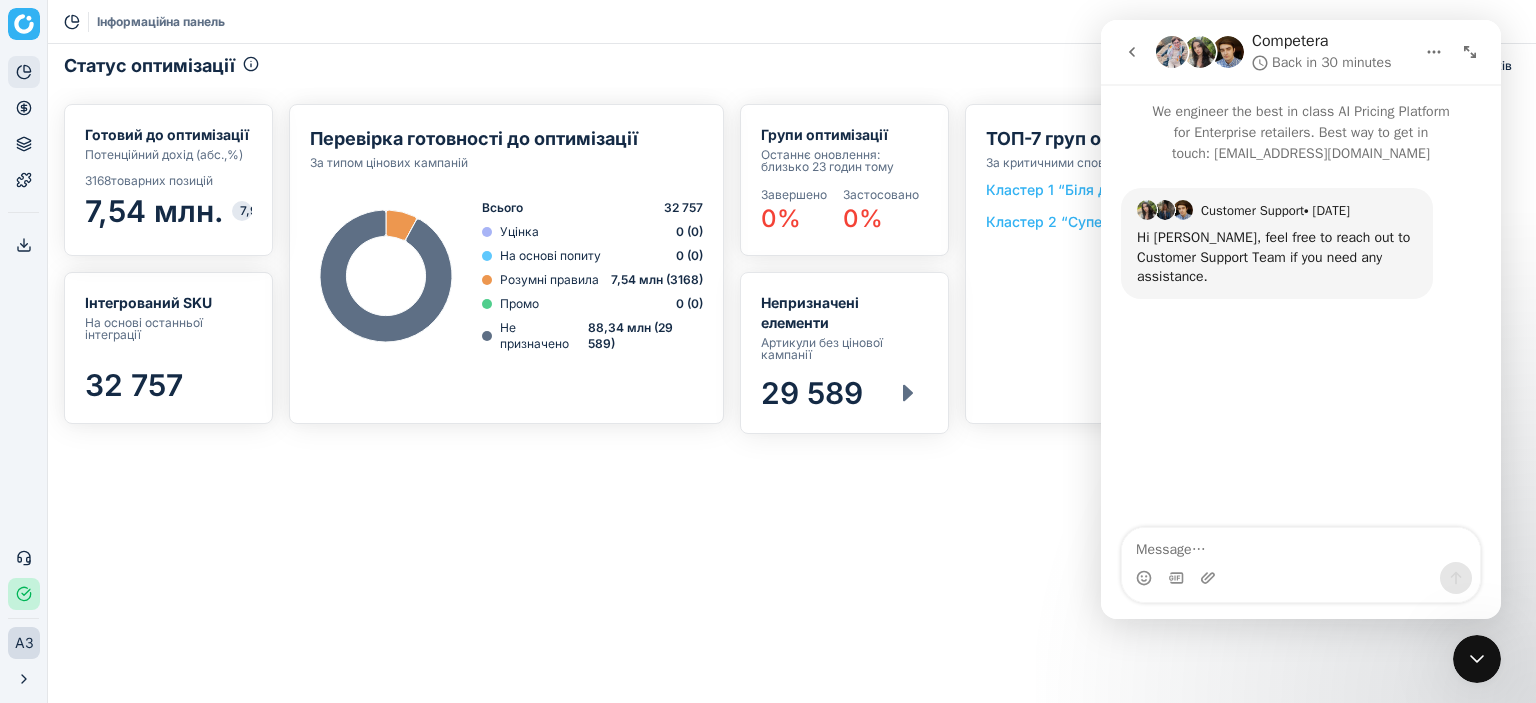 click at bounding box center [1132, 52] 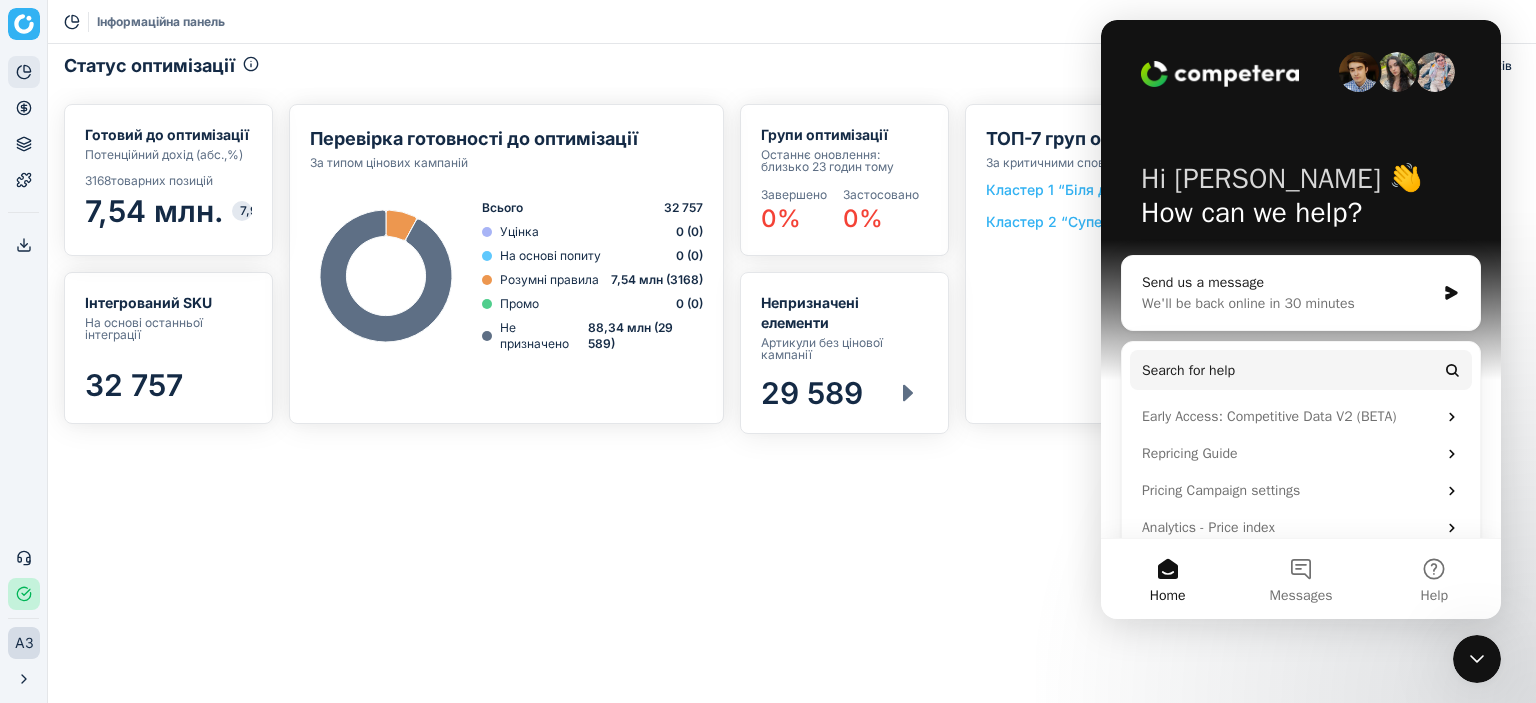 click on "Hi [PERSON_NAME] 👋 How can we help?" at bounding box center [1301, 200] 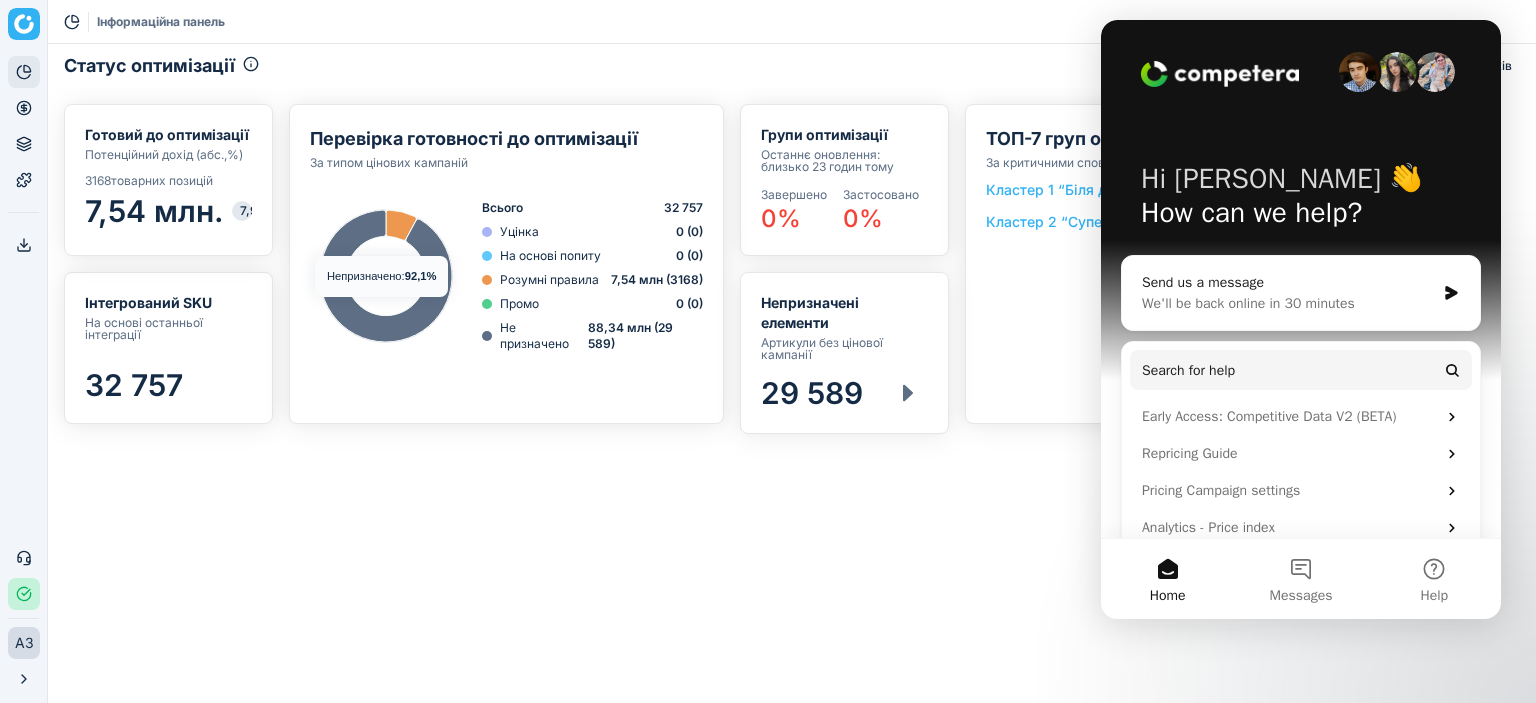 drag, startPoint x: 464, startPoint y: 589, endPoint x: 1012, endPoint y: 497, distance: 555.66895 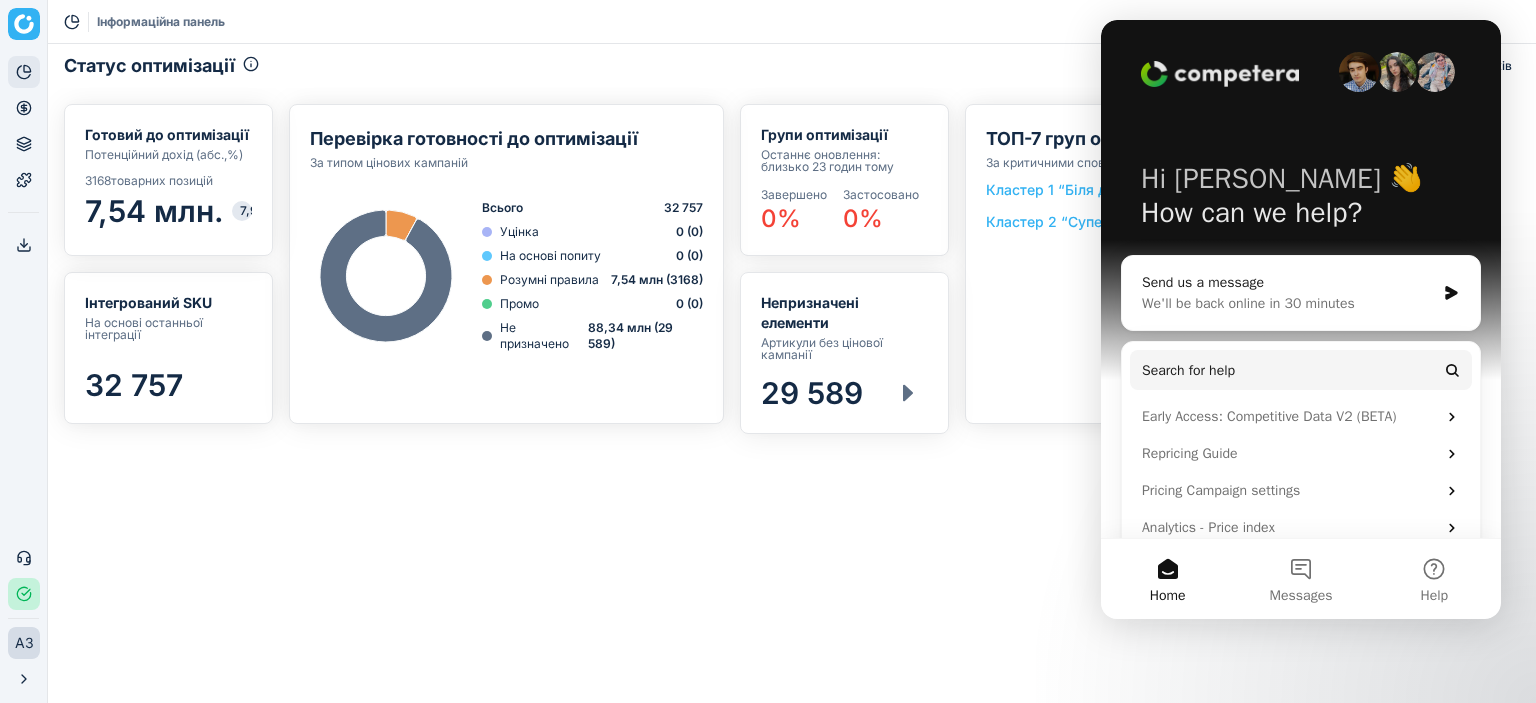 scroll, scrollTop: 25, scrollLeft: 0, axis: vertical 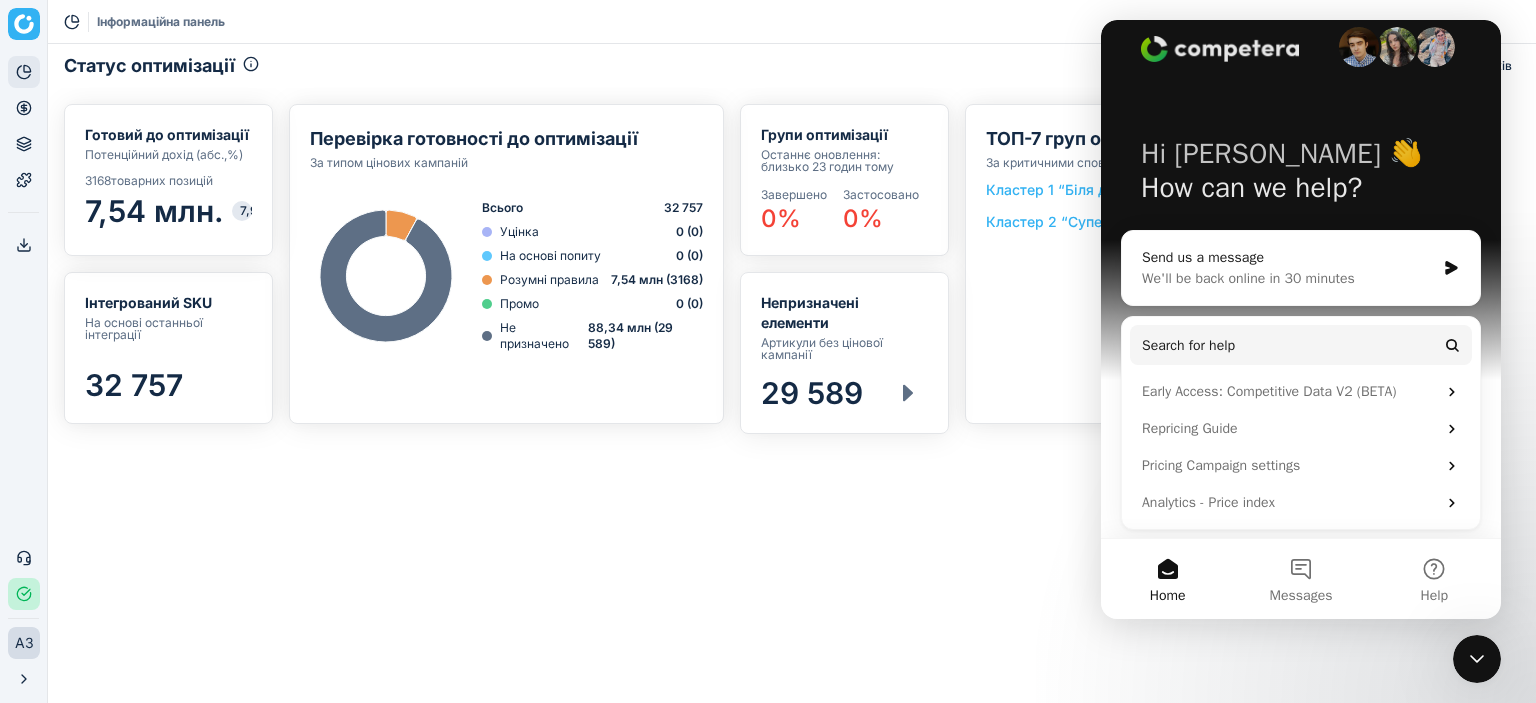click 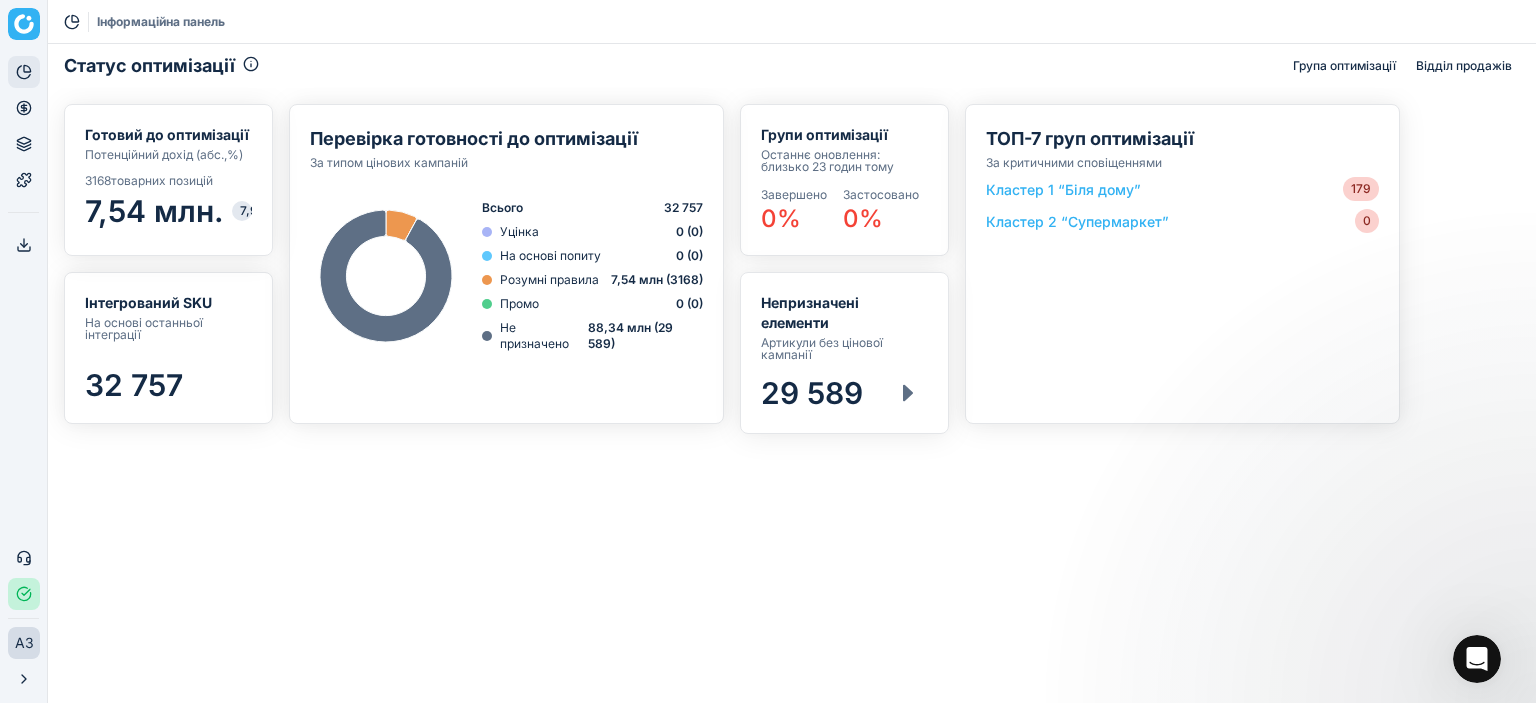 scroll, scrollTop: 0, scrollLeft: 0, axis: both 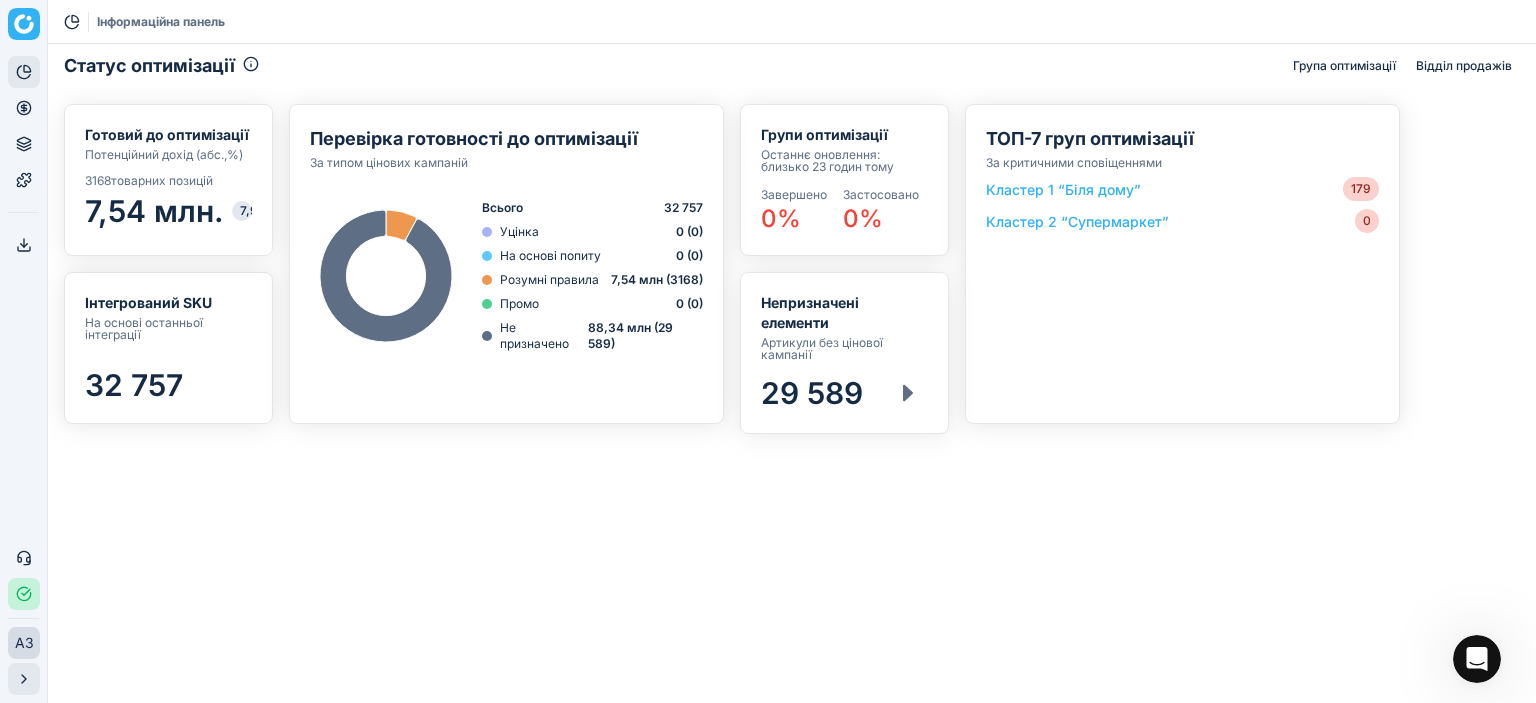 click 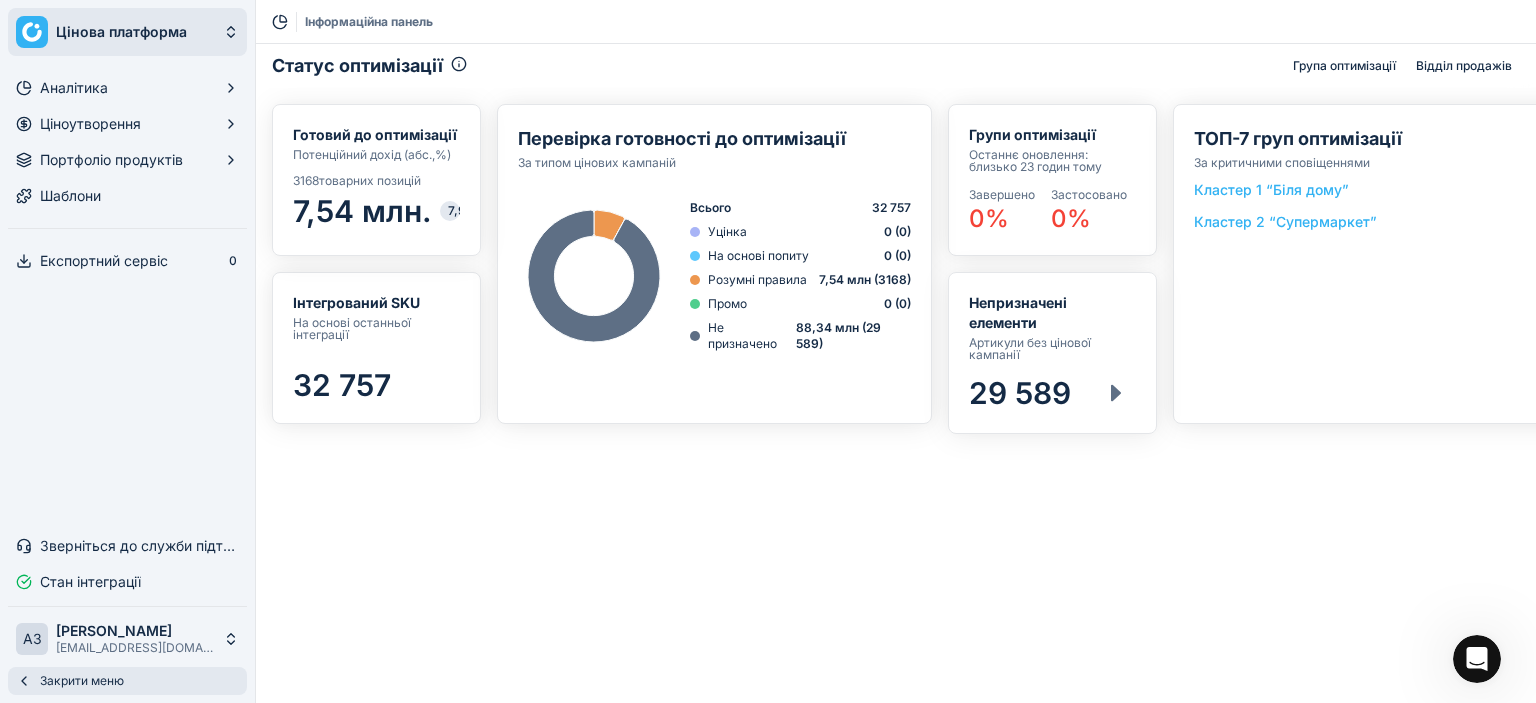 click 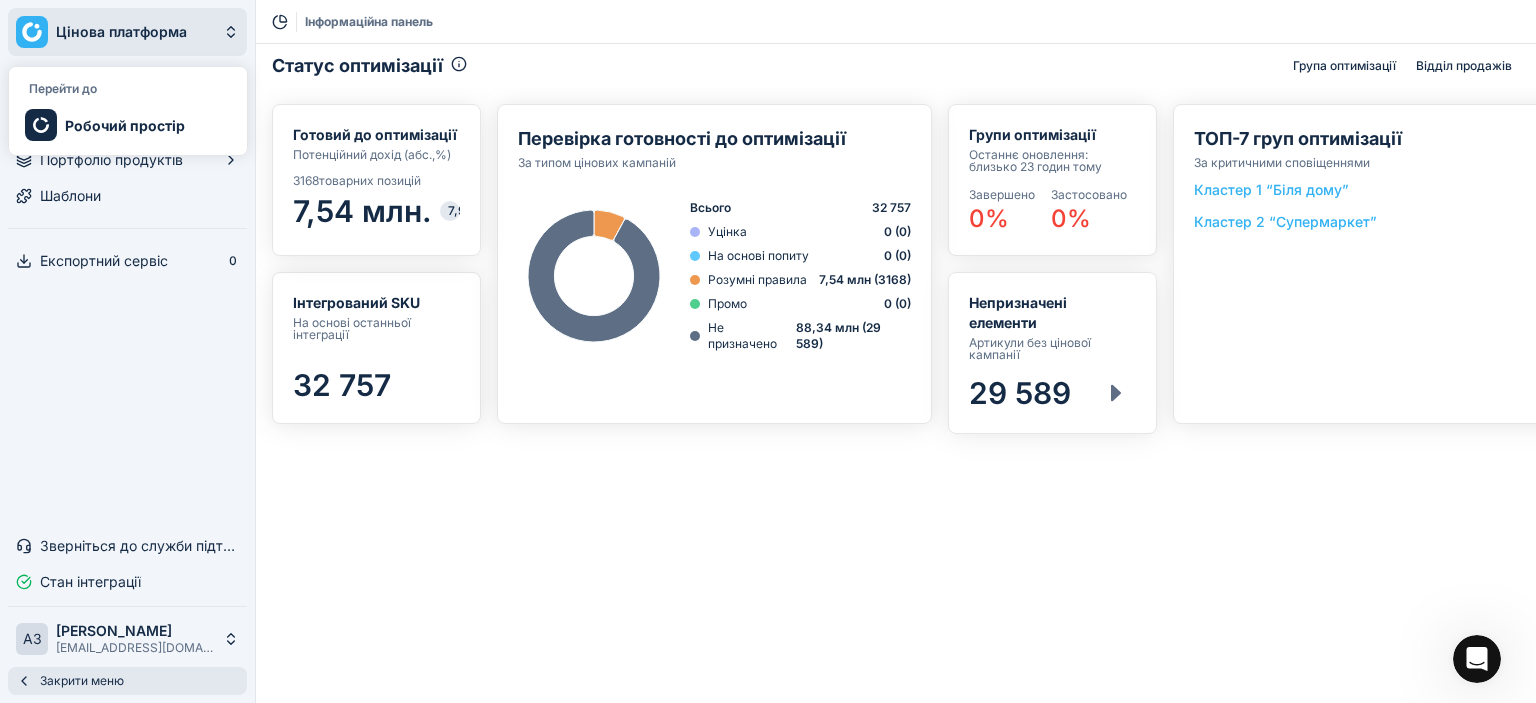 click 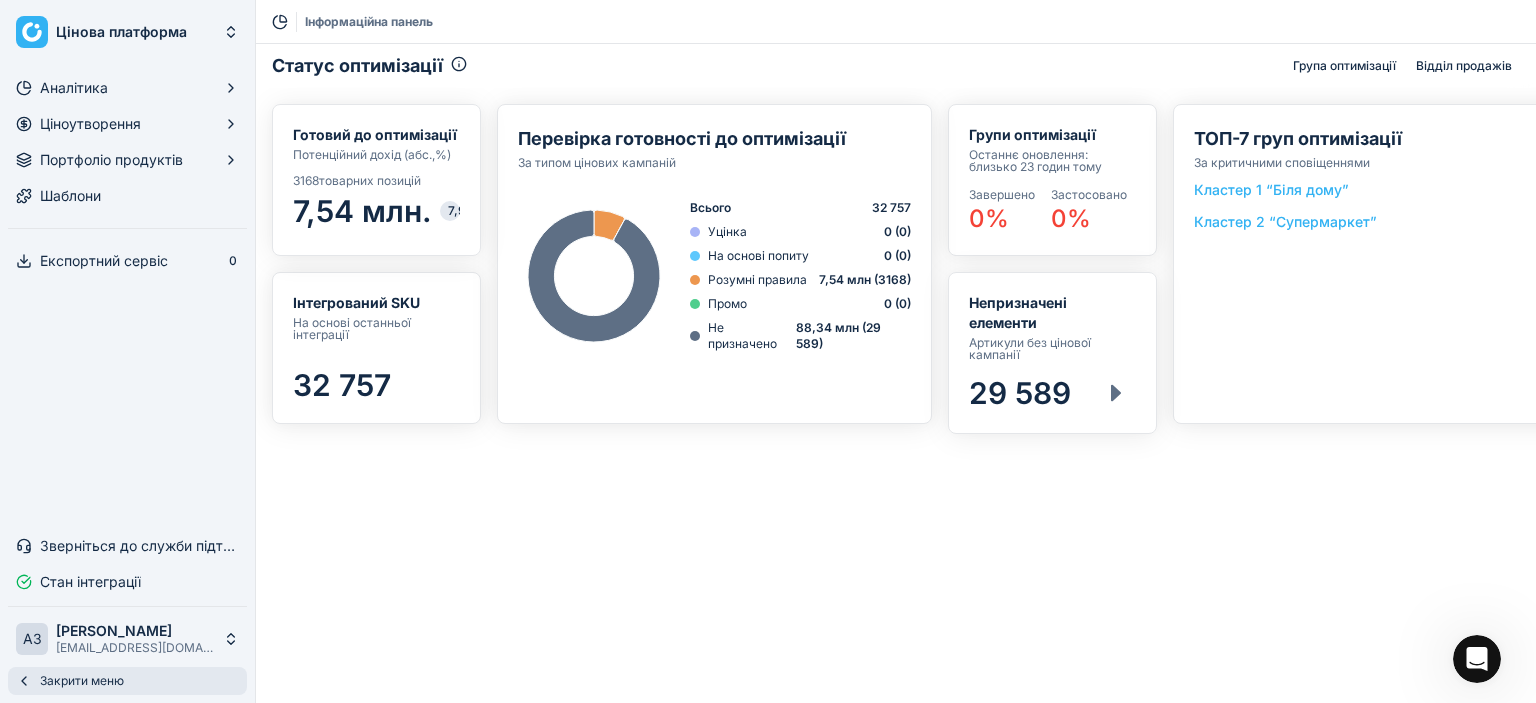 click on "Інформаційна панель" at bounding box center [369, 21] 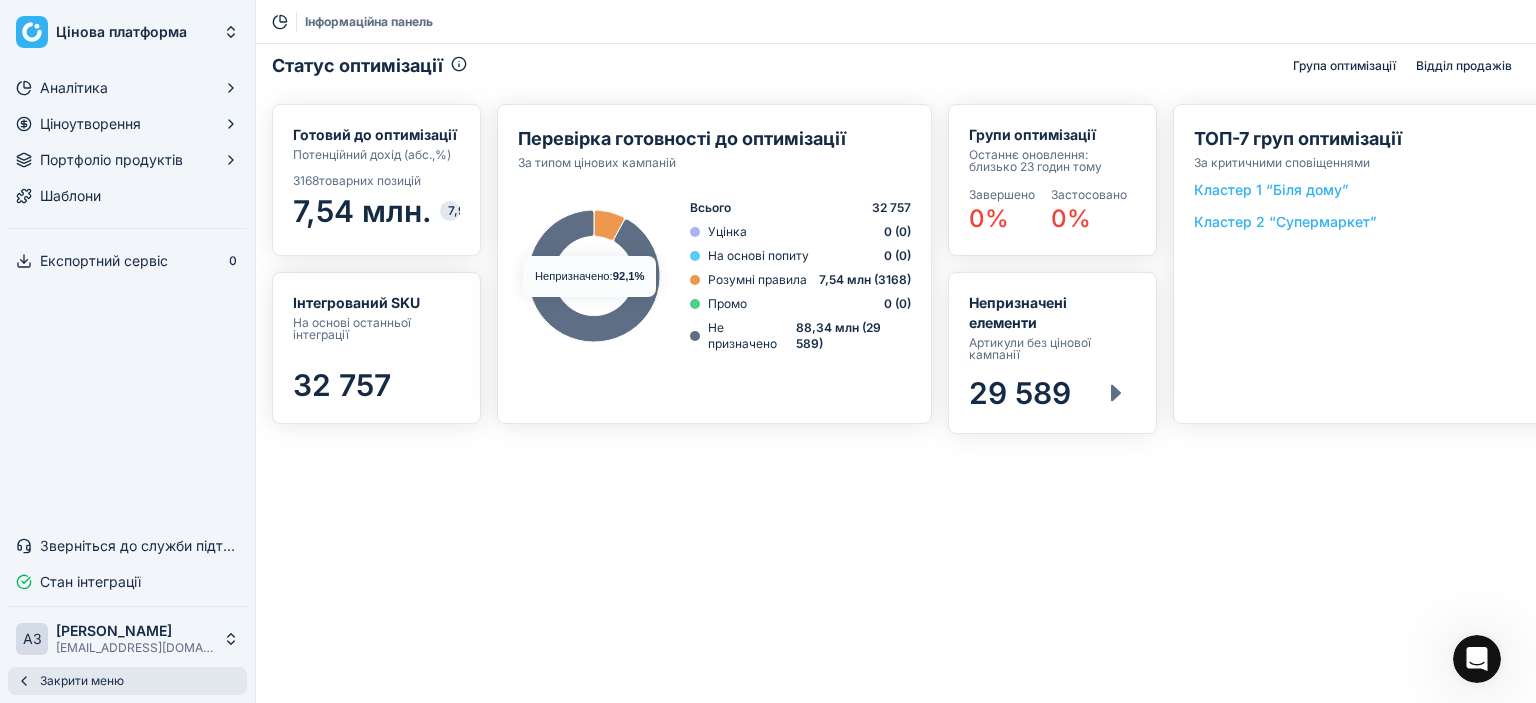 click on "Інтегрований SKU На основі останньої інтеграції 32 757 Групи оптимізації Останнє оновлення: близько 23 годин тому Завершено 0% Застосовано 0% Перевірка готовності до оптимізації За типом цінових кампаній Вибачте, сталася непередбачена помилка Created with Highcharts 12.1.0 Всього 32 757 Уцінка 0 (0) На основі попиту 0 (0) Розумні правила 7,54 млн (3168) Промо 0 (0) Не призначено 88,34 млн (29 589) Готовий до оптимізації Потенційний дохід (абс.,%) 3168  товарних позицій 7,54 млн. 7,9% ТОП-7 груп оптимізації За критичними сповіщеннями [PERSON_NAME], сталася непередбачена помилка Кластер 1 “Біля дому” 179 0 29 589" at bounding box center (896, 280) 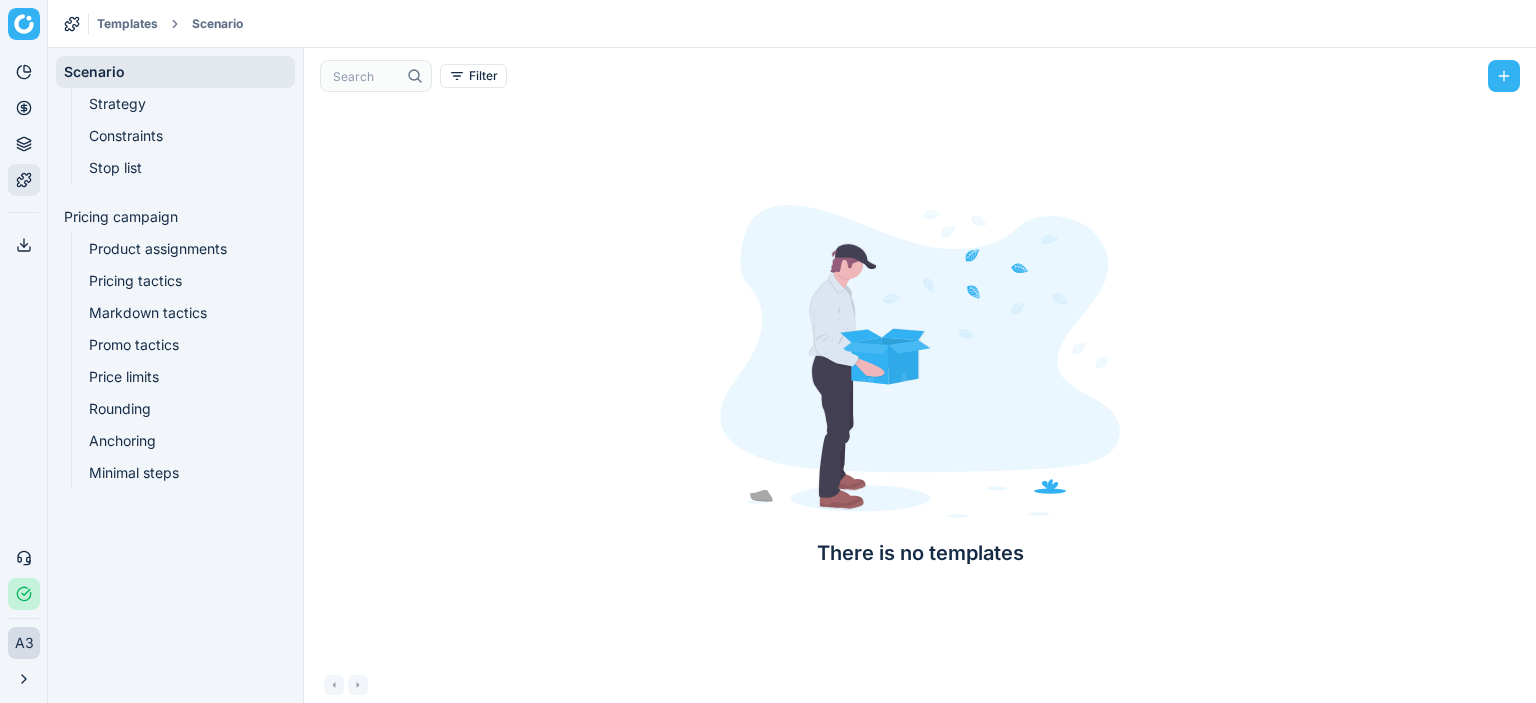 scroll, scrollTop: 0, scrollLeft: 0, axis: both 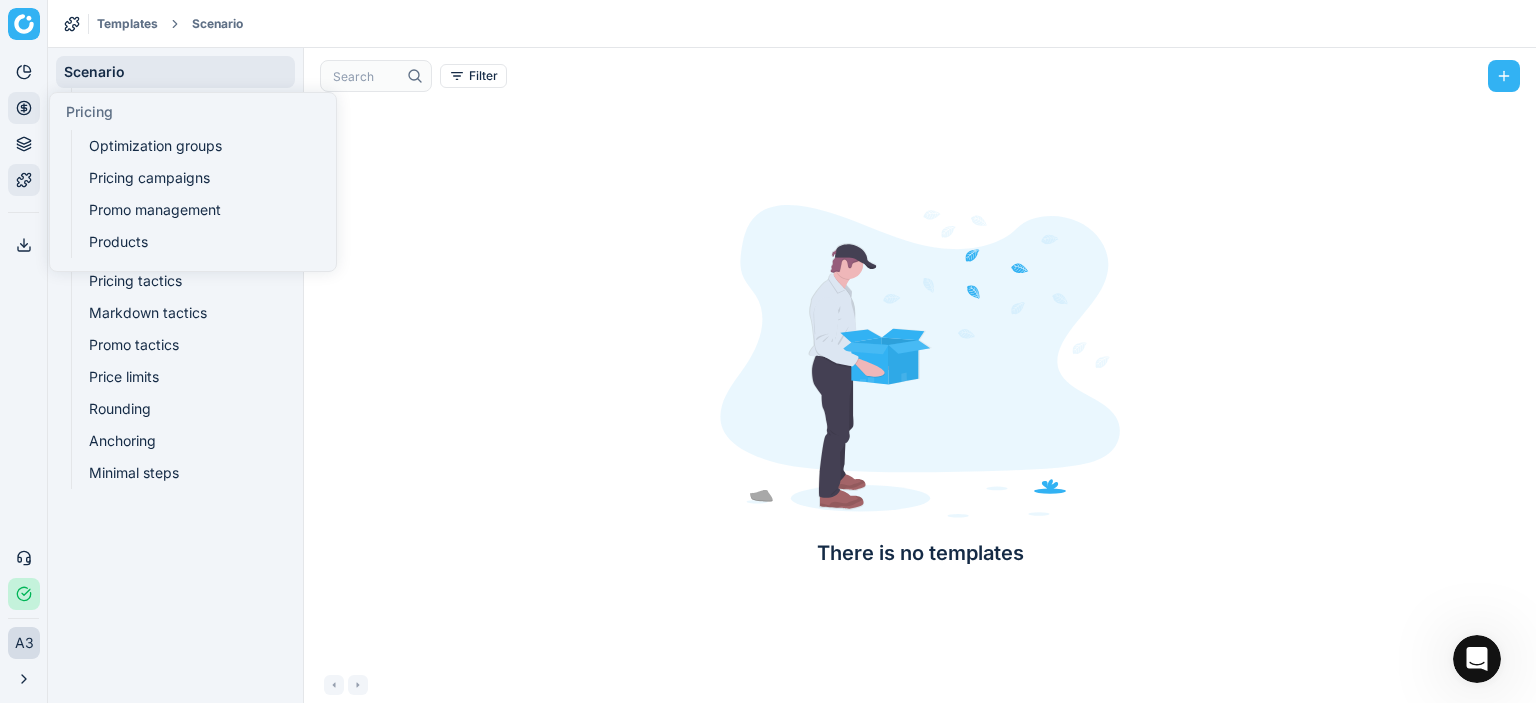 click 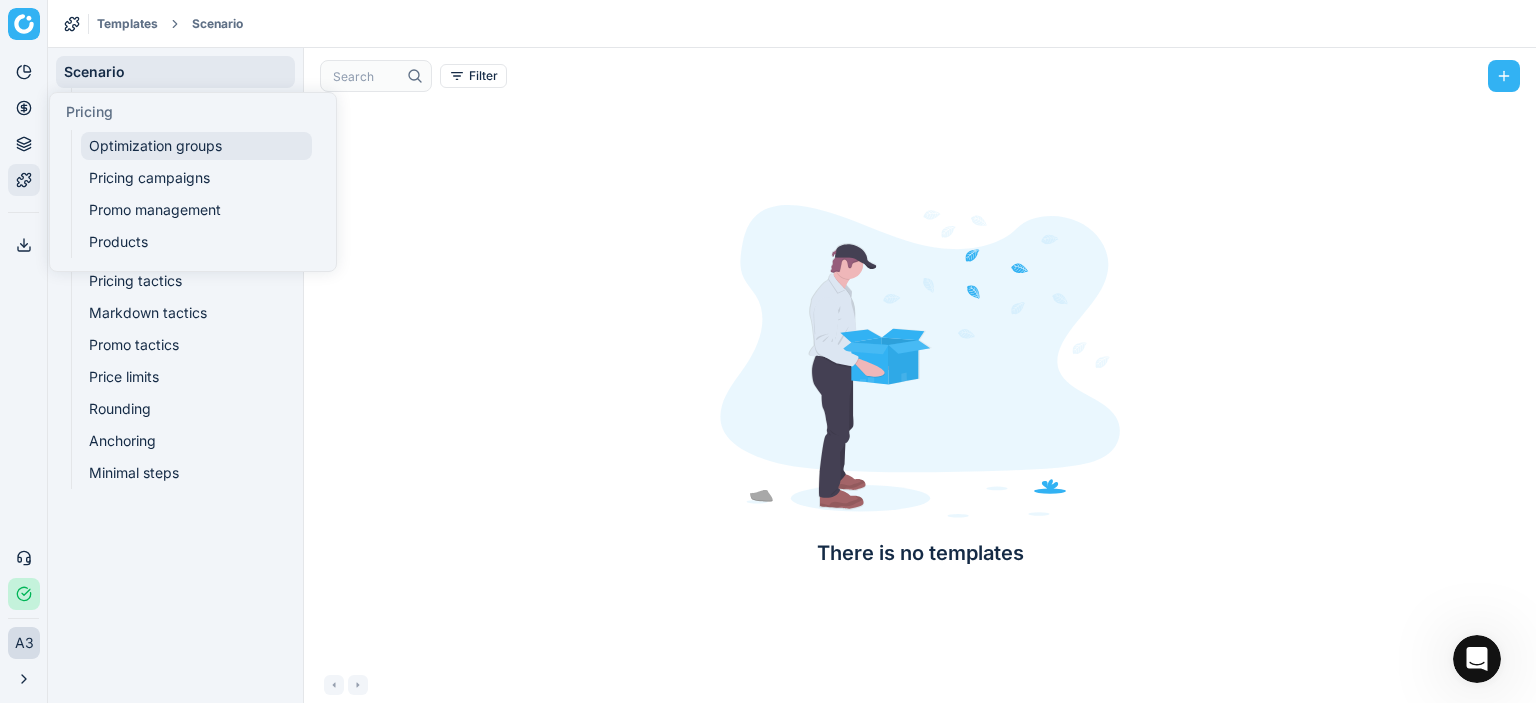 click on "Optimization groups" at bounding box center [196, 146] 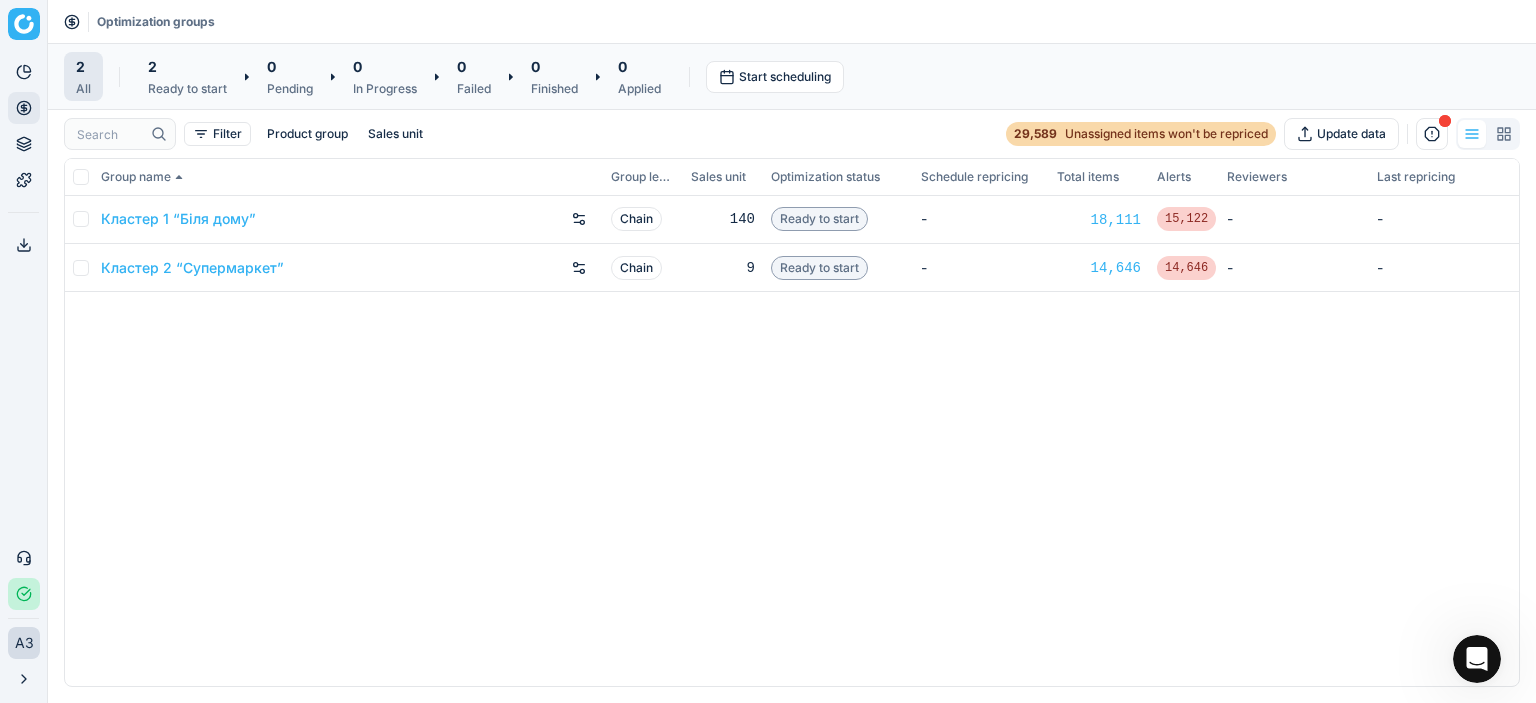 click 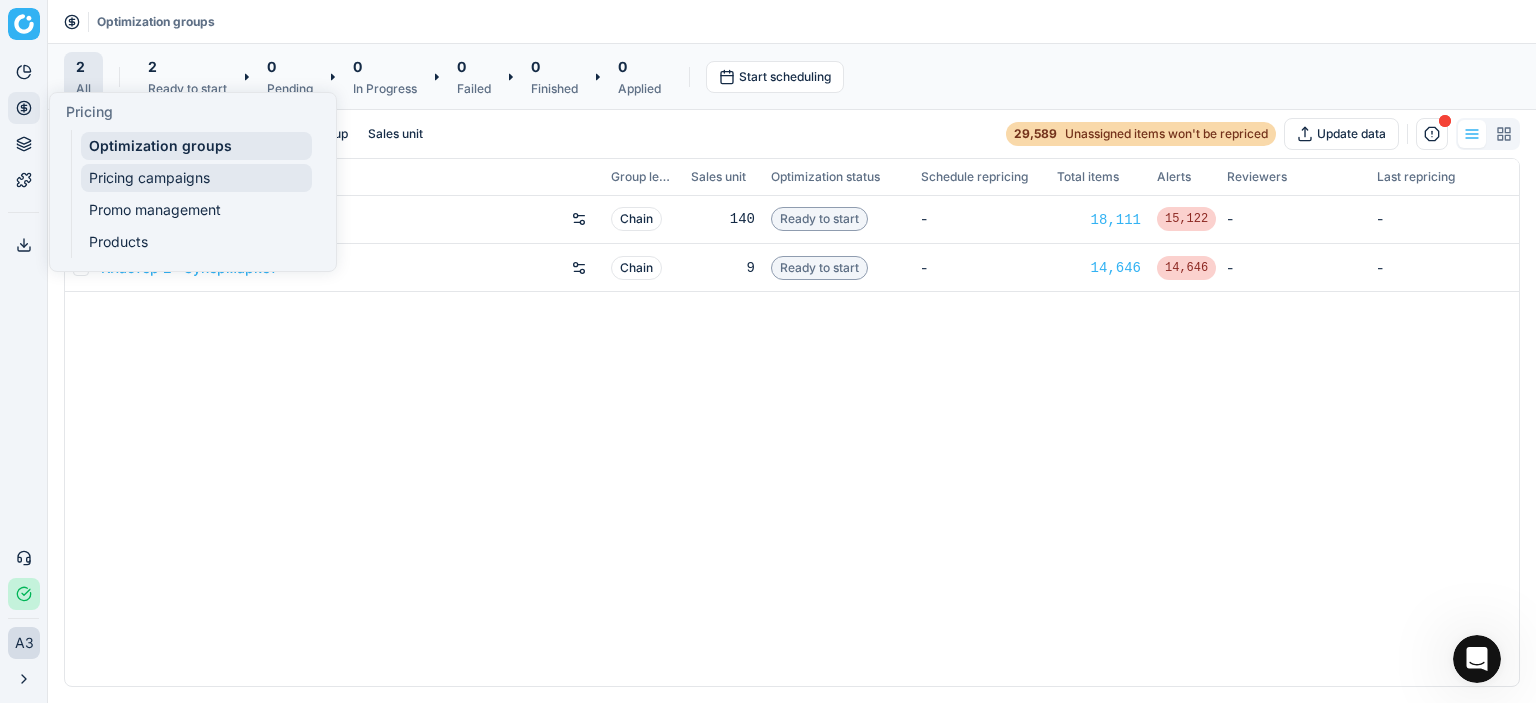 click on "Pricing campaigns" at bounding box center [196, 178] 